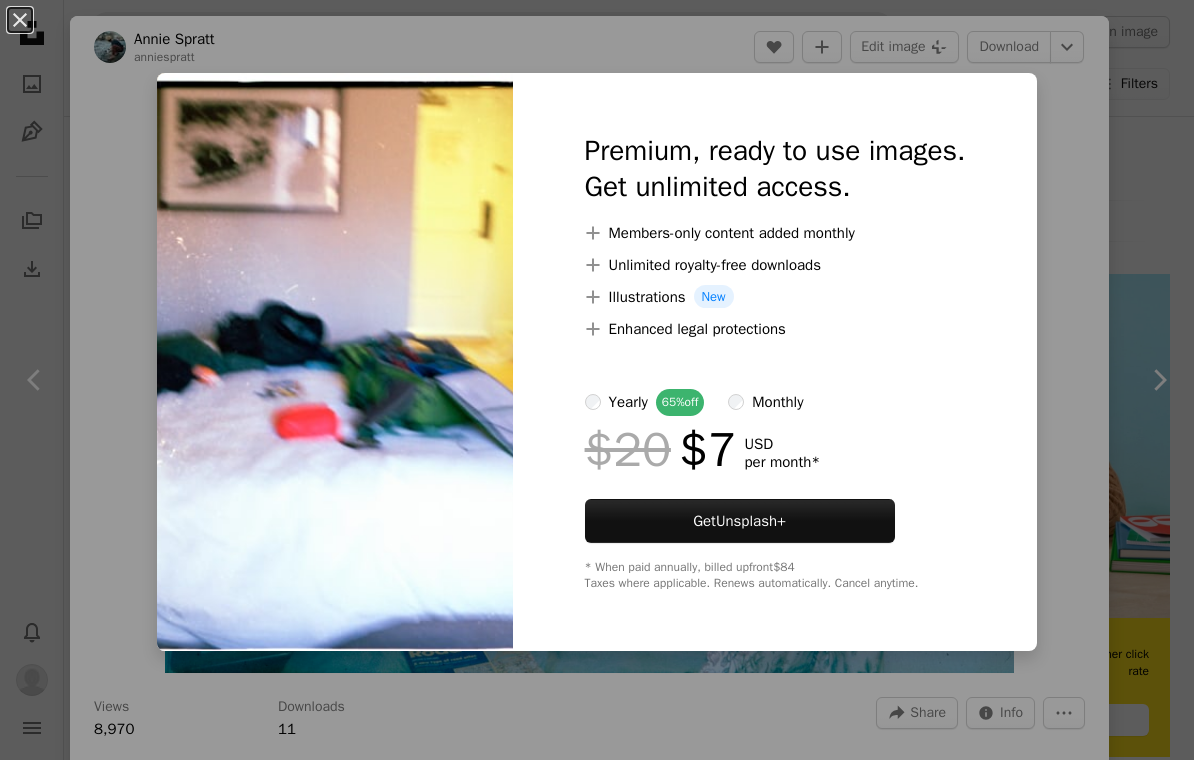 scroll, scrollTop: 0, scrollLeft: 0, axis: both 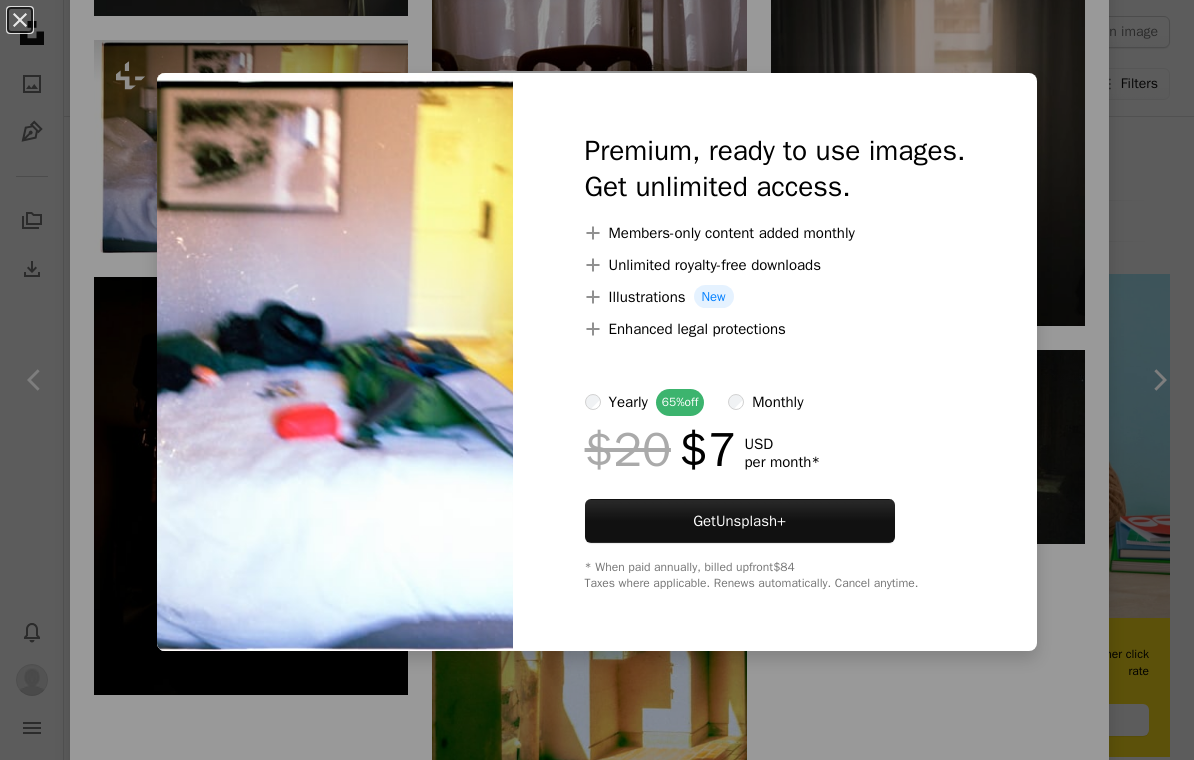 click on "An X shape Premium, ready to use images. Get unlimited access. A plus sign Members-only content added monthly A plus sign Unlimited royalty-free downloads A plus sign Illustrations  New A plus sign Enhanced legal protections yearly 65%  off monthly $20   $7 USD per month * Get  Unsplash+ * When paid annually, billed upfront  $84 Taxes where applicable. Renews automatically. Cancel anytime." at bounding box center (597, 380) 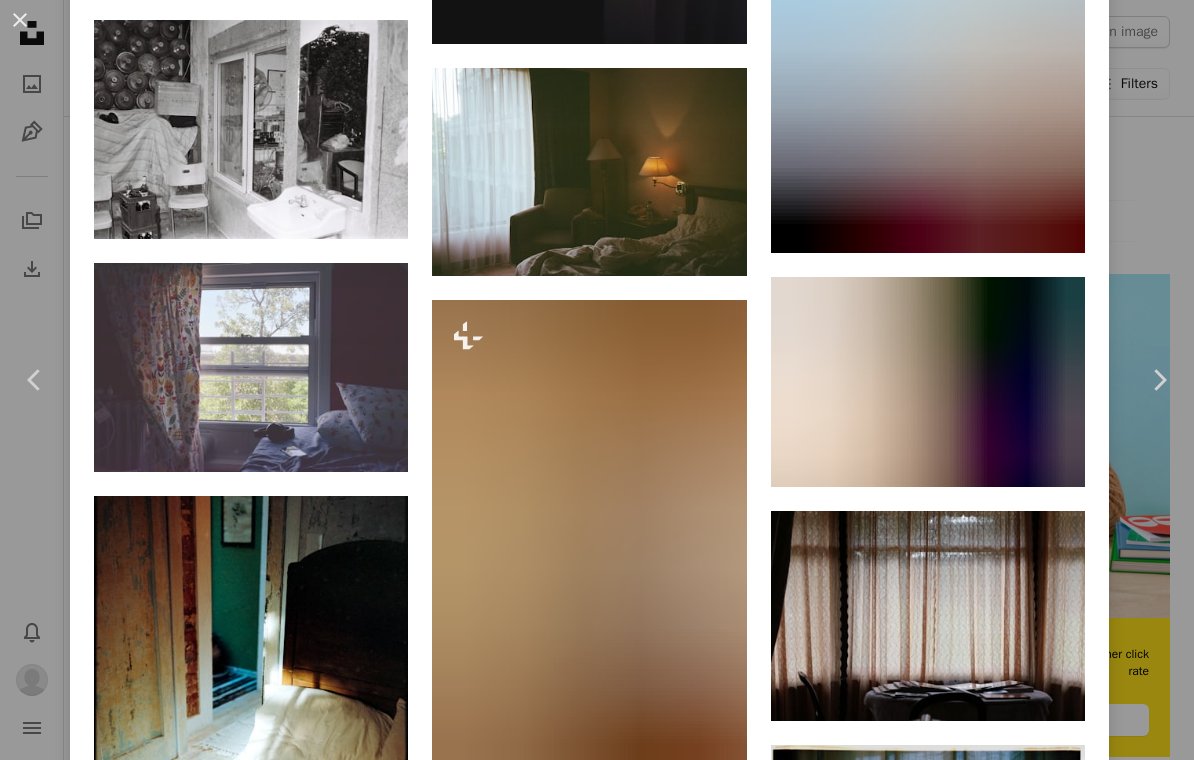 scroll, scrollTop: 7614, scrollLeft: 0, axis: vertical 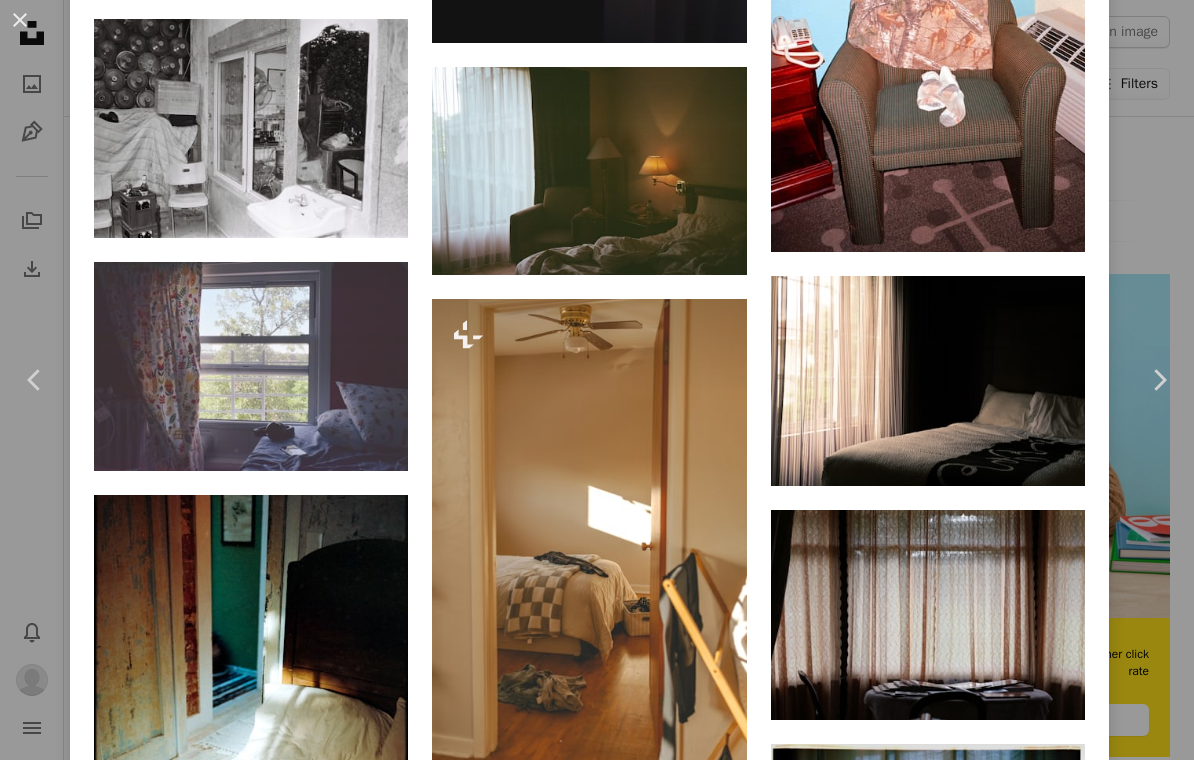 click at bounding box center [251, 367] 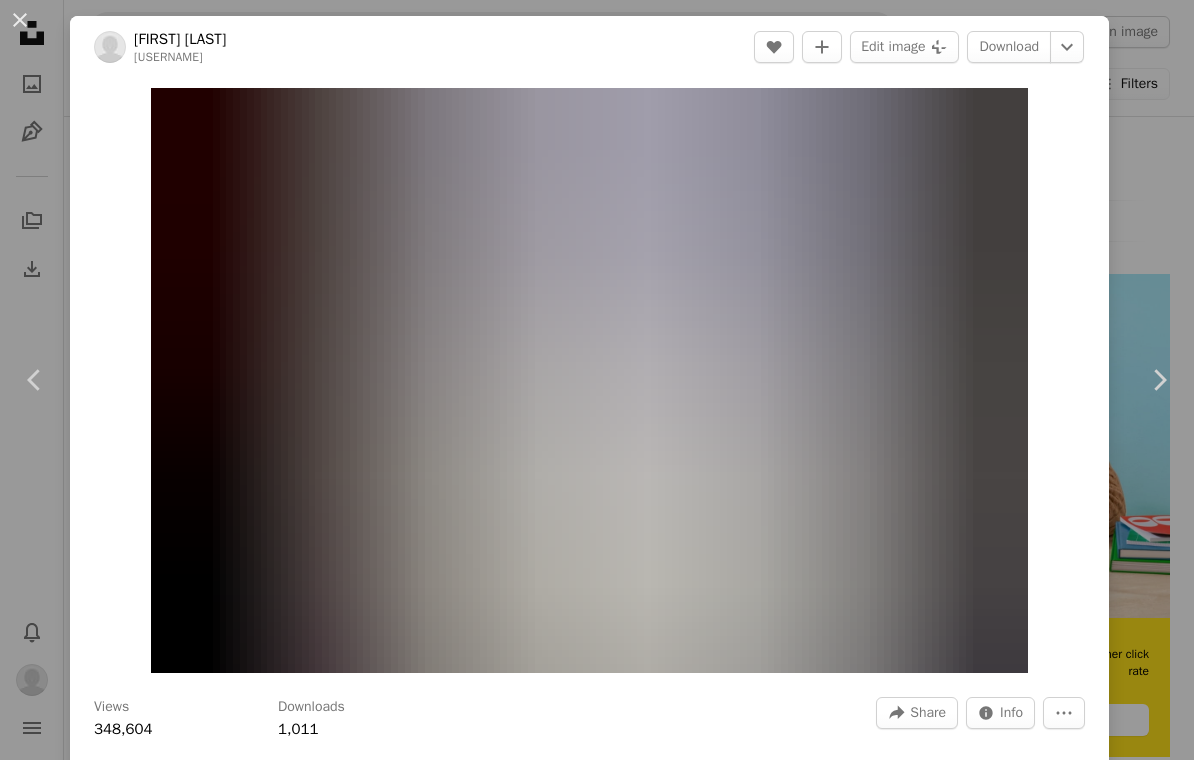 scroll, scrollTop: 0, scrollLeft: 0, axis: both 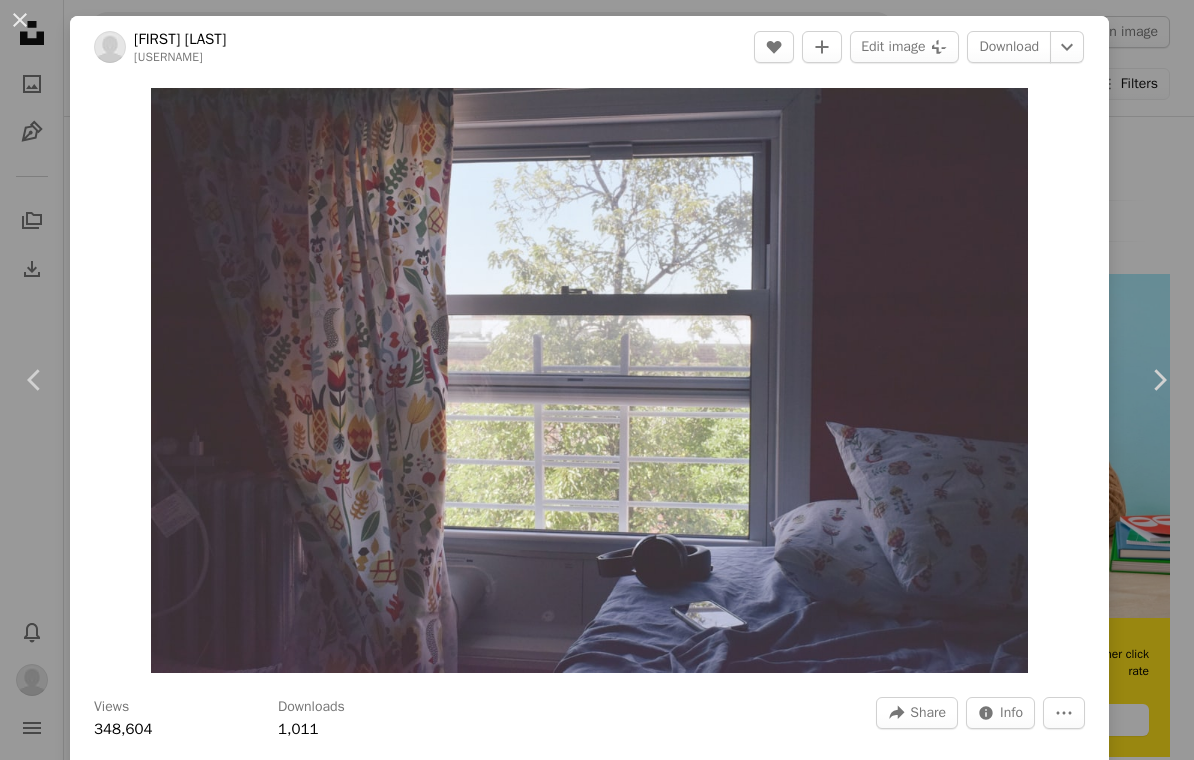 click on "A heart" at bounding box center [774, 47] 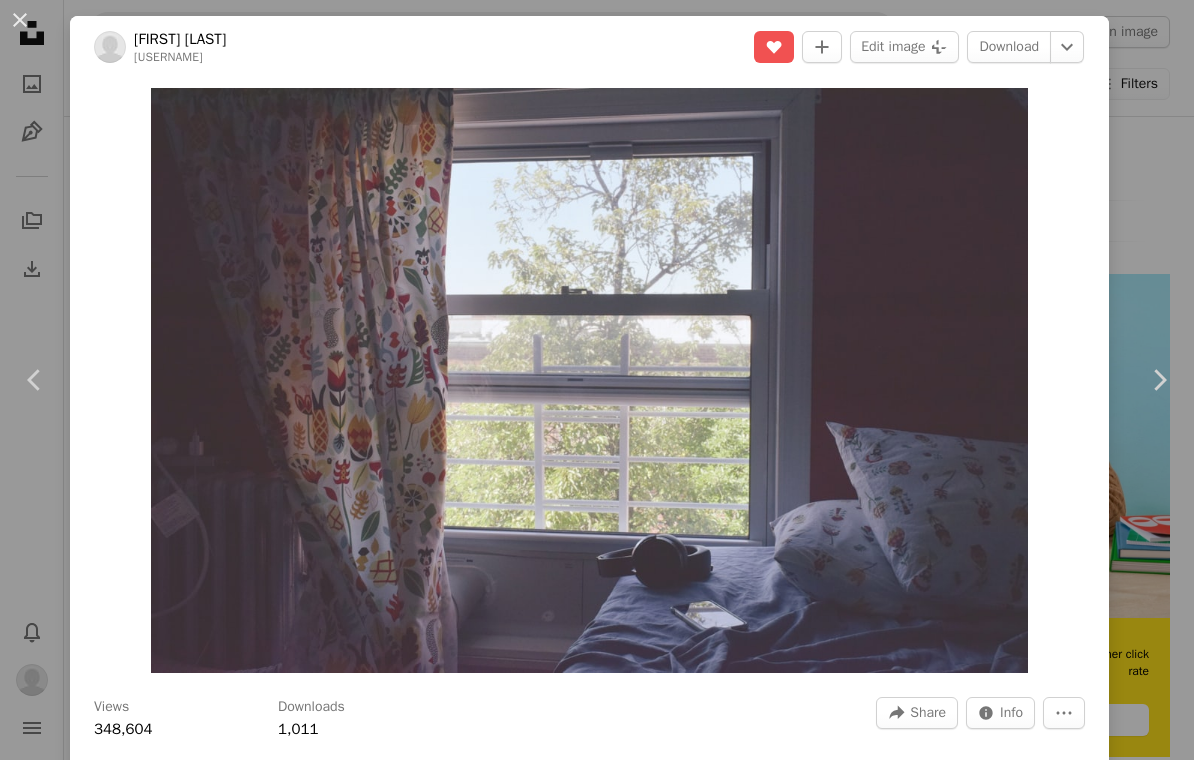 click on "An X shape Chevron left Chevron right [FIRST] [LAST] [USERNAME] A heart A plus sign Edit image   Plus sign for Unsplash+ Download Chevron down Zoom in Views [NUMBER] Downloads [NUMBER] A forward-right arrow Share Info icon Info More Actions A map marker [CITY], [COUNTRY] Calendar outlined Published on  [MONTH] [DAY], [YEAR] Camera [BRAND], [MODEL] Safety Free to use under the  Unsplash License grey furniture [CITY] [COUNTRY] bed home decor curtain pillow cushion picture window Browse premium related images on iStock  |  Save 20% with code UNSPLASH20 View more on iStock  ↗ Related images A heart A plus sign [FIRST] [LAST] Arrow pointing down A heart A plus sign [FIRST] [LAST] Arrow pointing down Plus sign for Unsplash+ A heart A plus sign [FIRST] [LAST] For  Unsplash+ A lock   Download A heart A plus sign [FIRST] [LAST] Arrow pointing down A heart A plus sign [FIRST] [LAST] Arrow pointing down Plus sign for Unsplash+ A heart A plus sign [FIRST] [LAST] For  Unsplash+ A lock   Download" at bounding box center [597, 380] 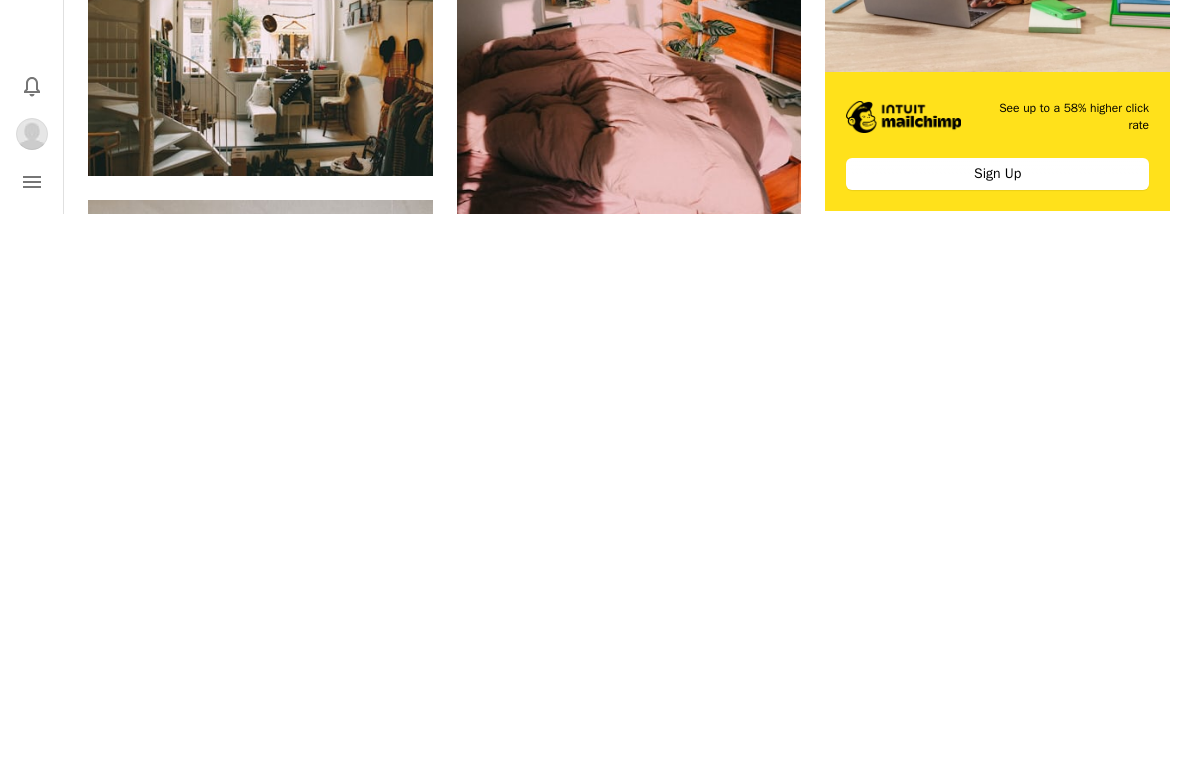 click on "–– ––– –––  –– ––– –  ––– –––  ––––  –   – –– –––  – – ––– –– –– –––– –– See up to a 58% higher click rate Sign Up" at bounding box center [997, 687] 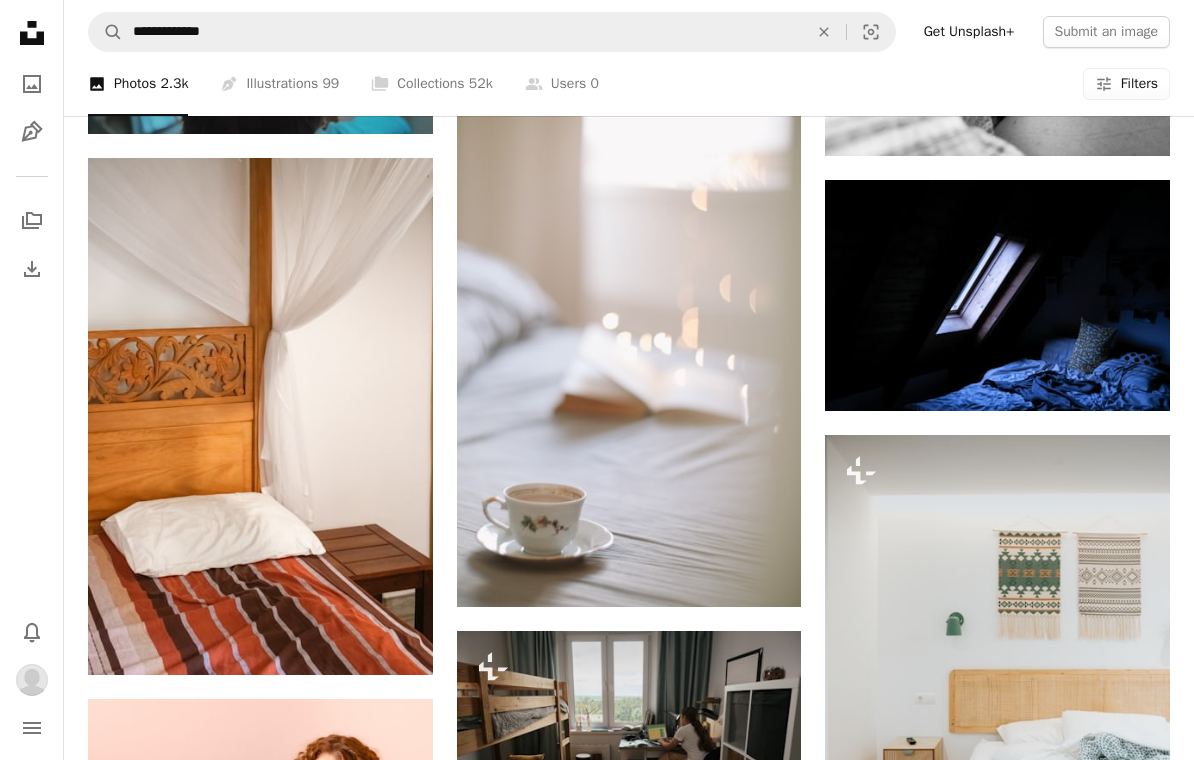 scroll, scrollTop: 2922, scrollLeft: 0, axis: vertical 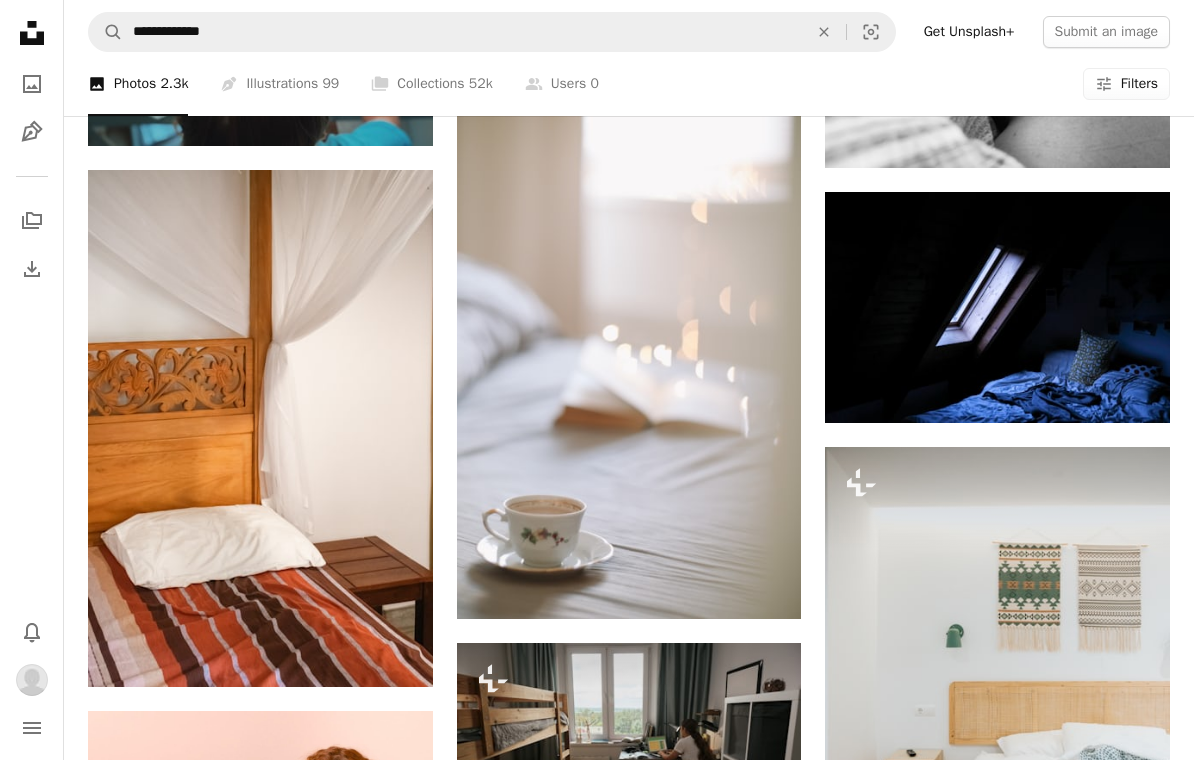 click at bounding box center (997, 307) 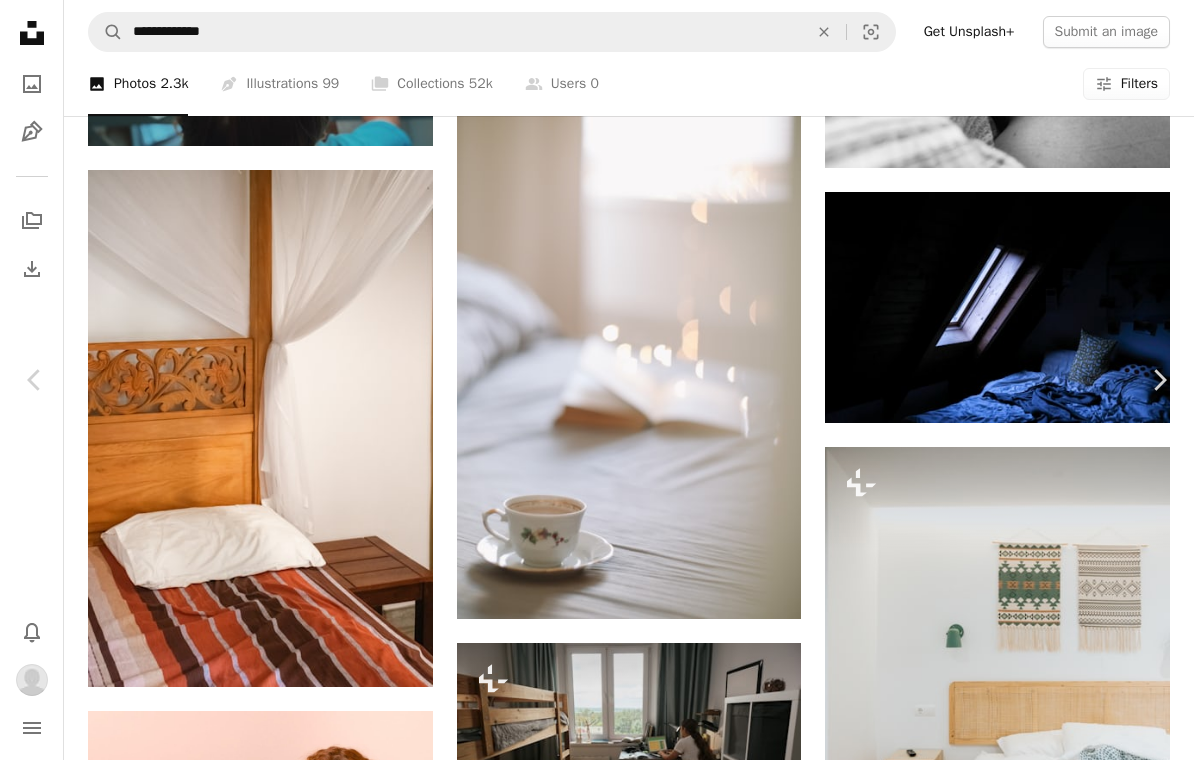 scroll, scrollTop: 4793, scrollLeft: 0, axis: vertical 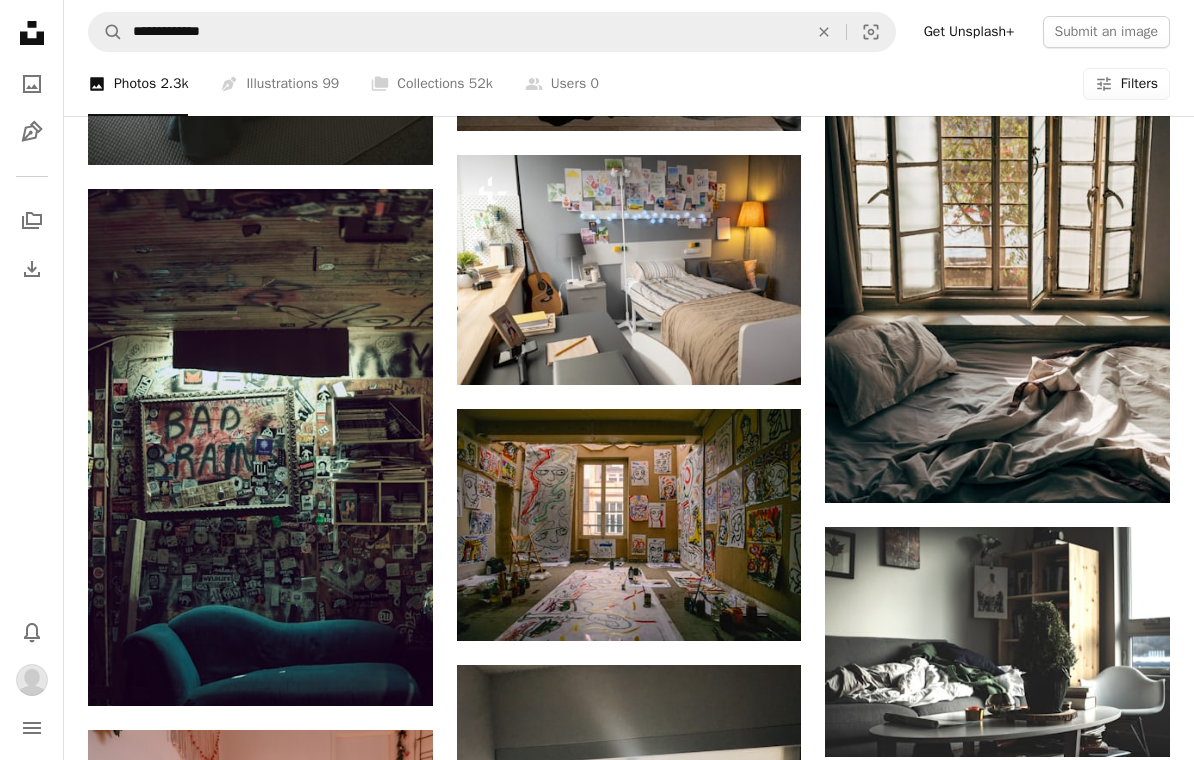 click at bounding box center [629, 270] 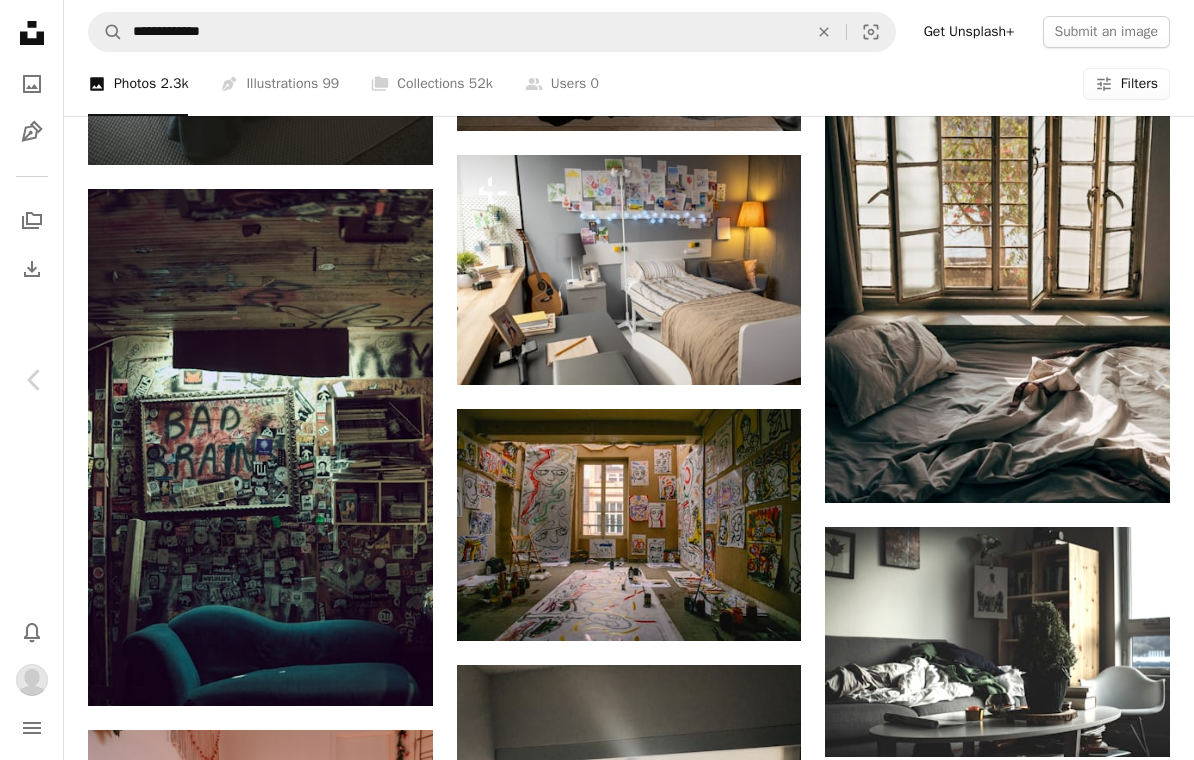 scroll, scrollTop: 5533, scrollLeft: 0, axis: vertical 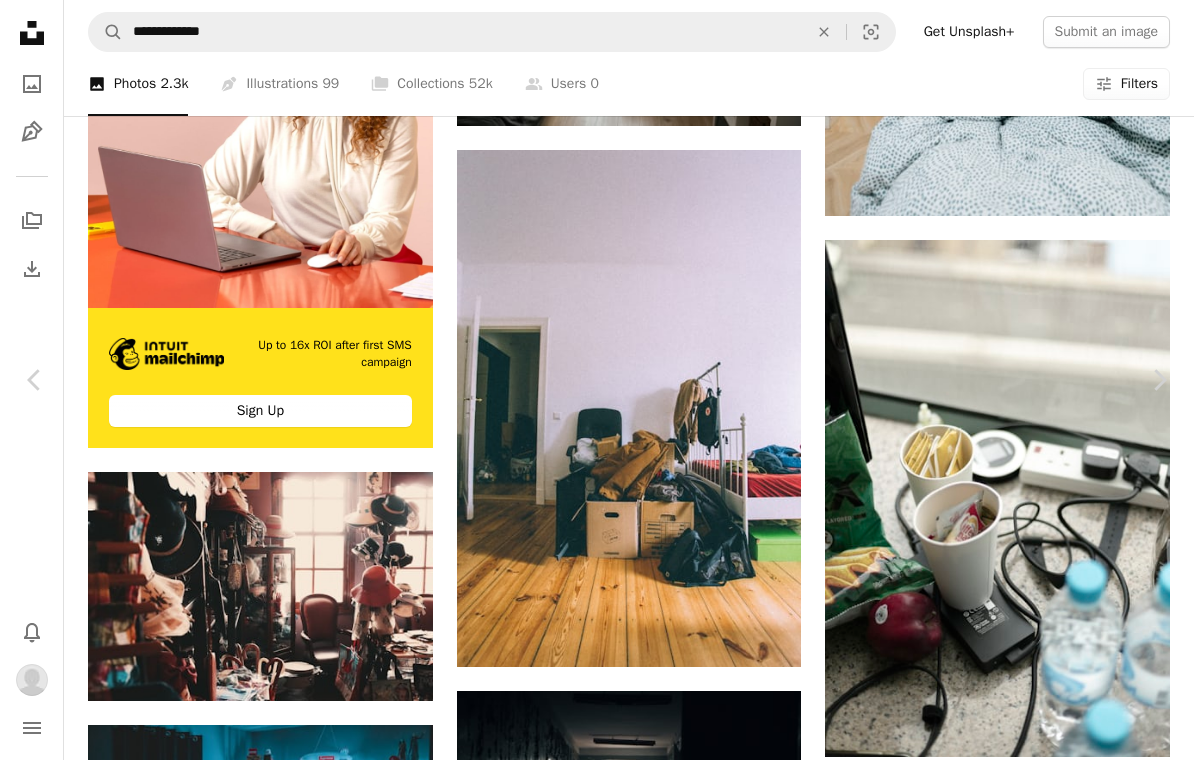 click on "An X shape Chevron left Chevron right [BRAND] For  Unsplash+ A heart A plus sign Edit image   Plus sign for Unsplash+ A lock   Download Plus sign for Unsplash+ A heart A plus sign [FIRST] [LAST] For  Unsplash+ A lock   Download Plus sign for Unsplash+ A heart A plus sign [FIRST] [LAST] For  Unsplash+ A lock   Download Plus sign for Unsplash+ A heart A plus sign [FIRST] [LAST] For  Unsplash+ A lock   Download Plus sign for Unsplash+ A heart For" at bounding box center (597, 6079) 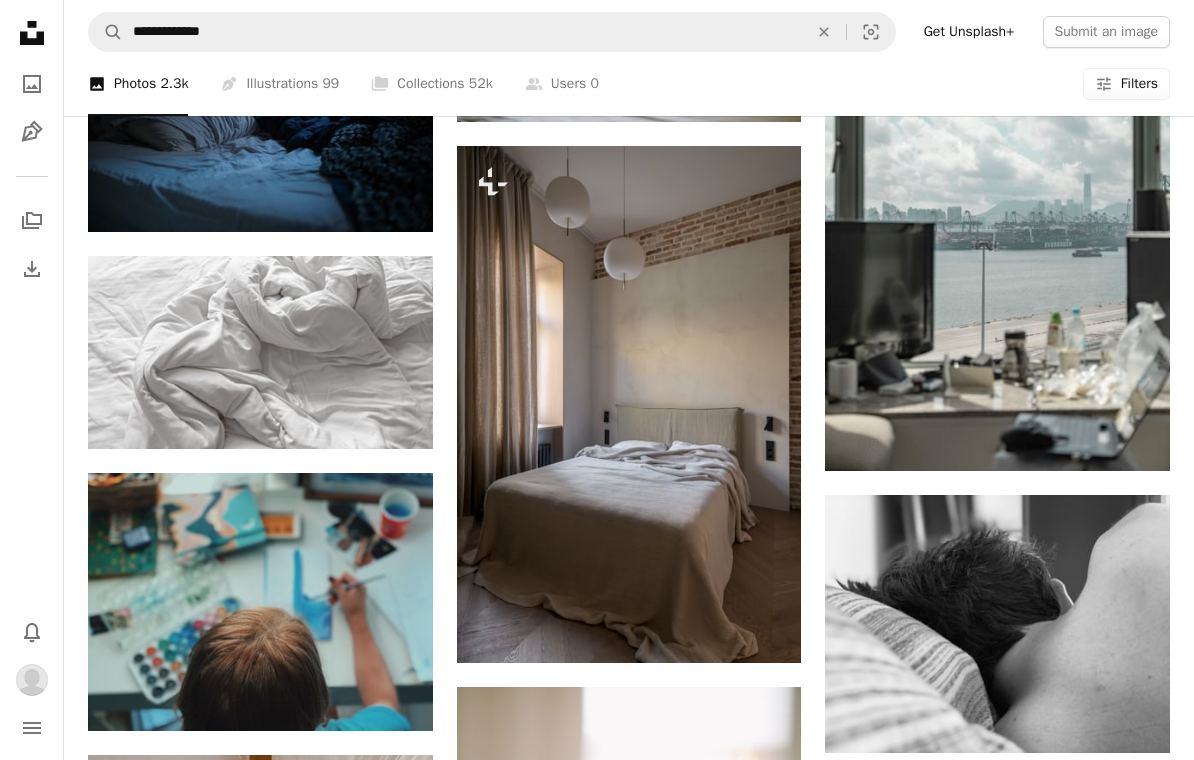 click on "An X shape" 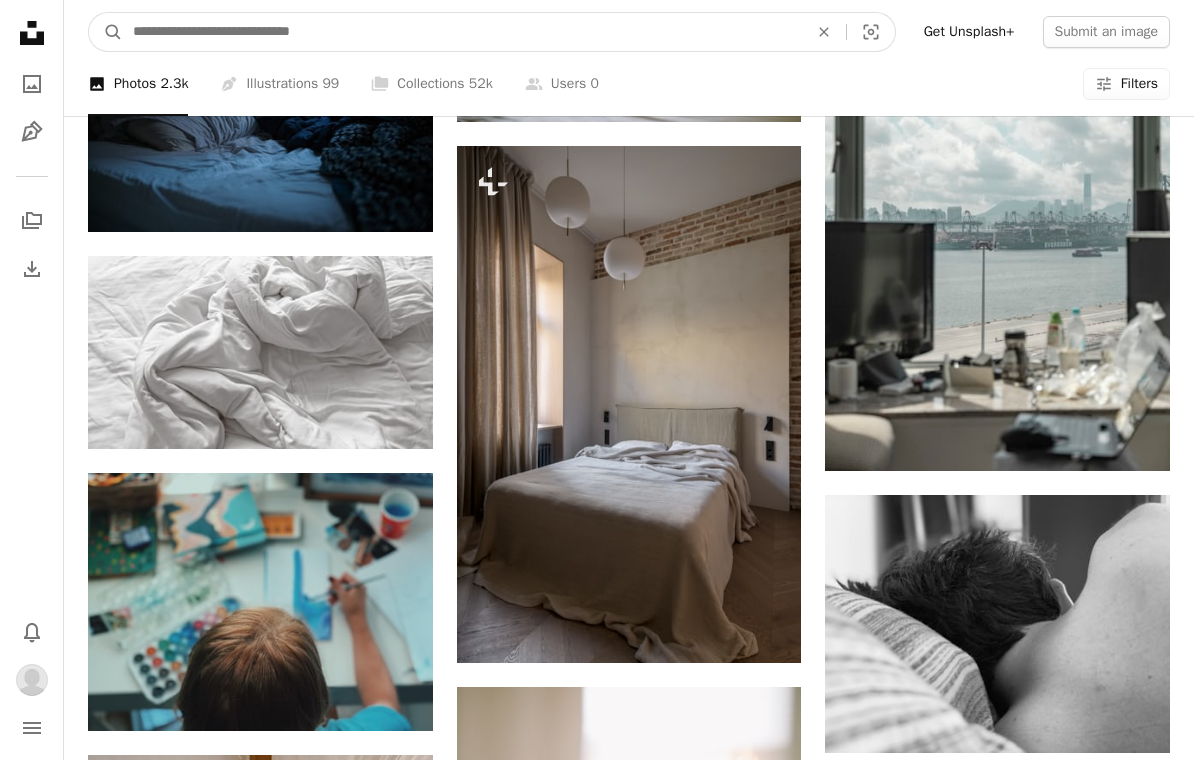 scroll, scrollTop: 2336, scrollLeft: 0, axis: vertical 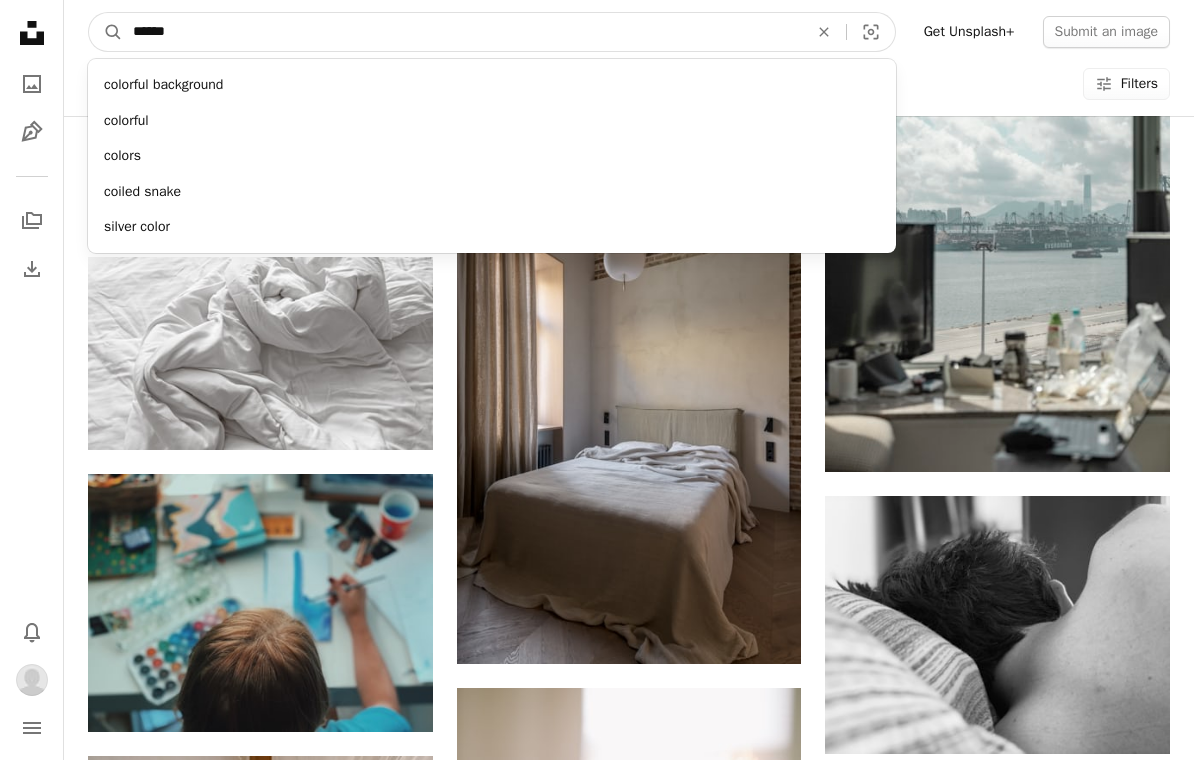 type on "*******" 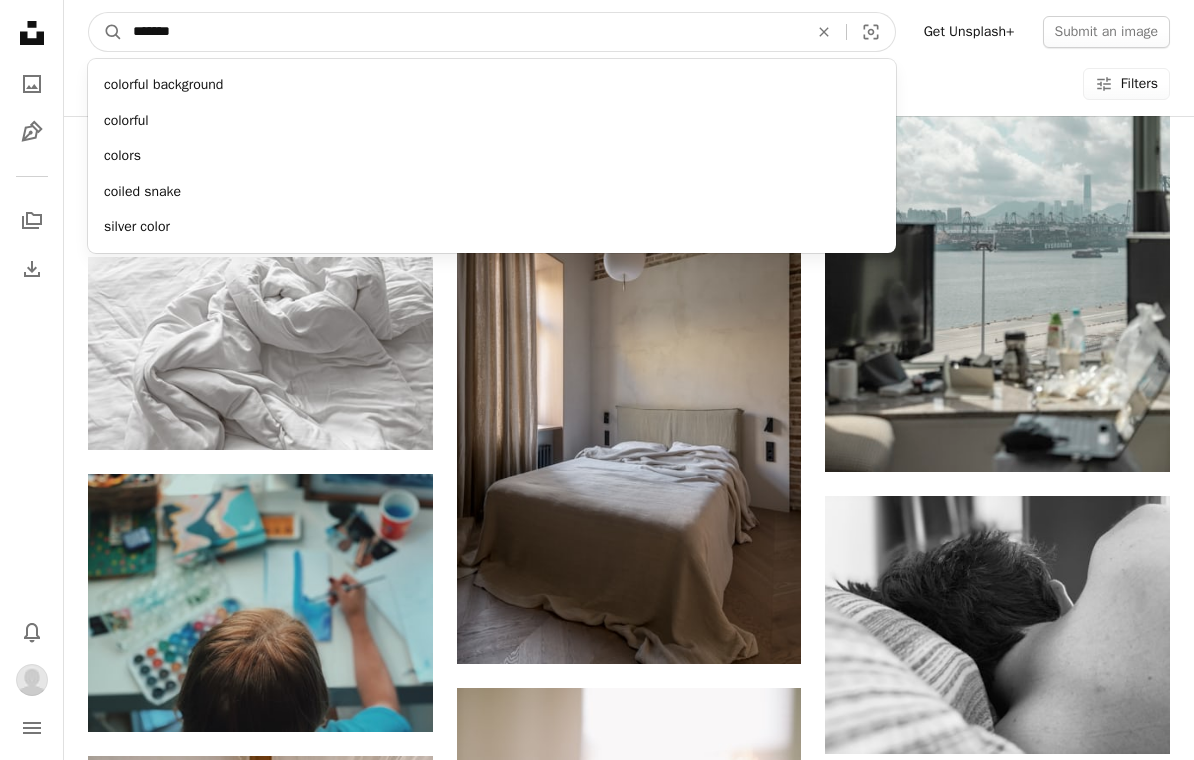 click on "A magnifying glass" at bounding box center [106, 32] 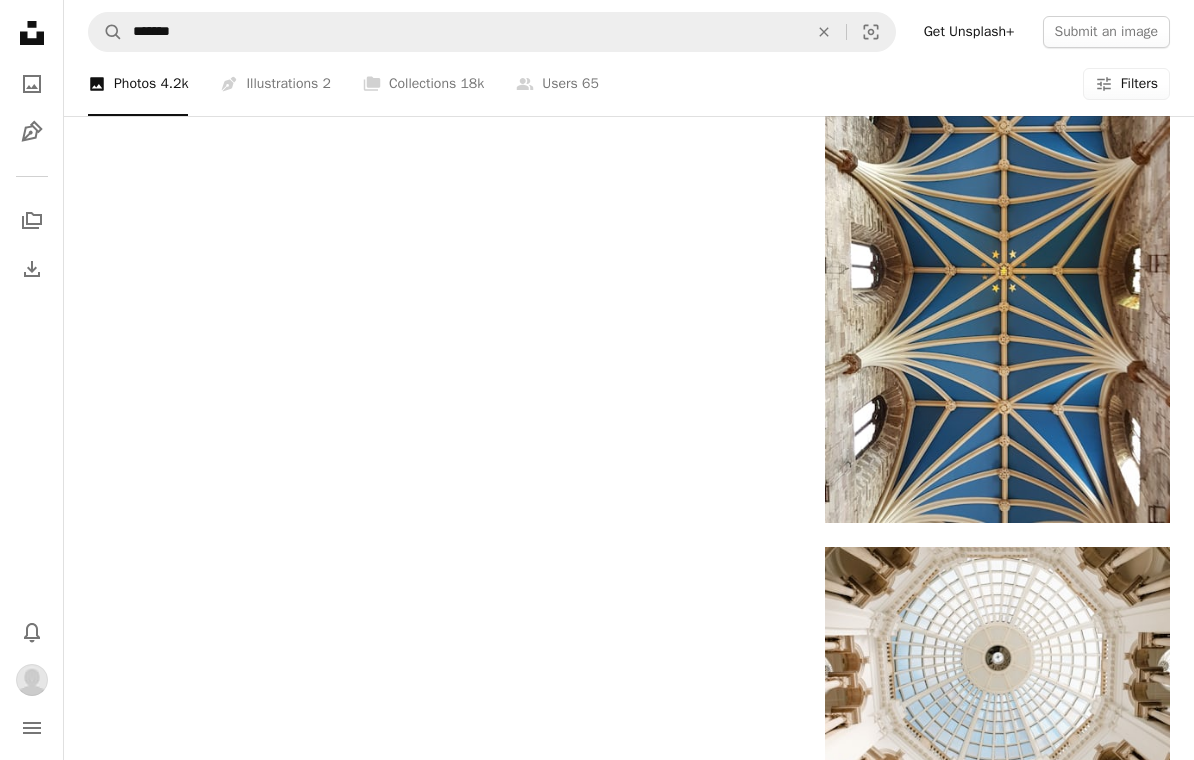 scroll, scrollTop: 2618, scrollLeft: 0, axis: vertical 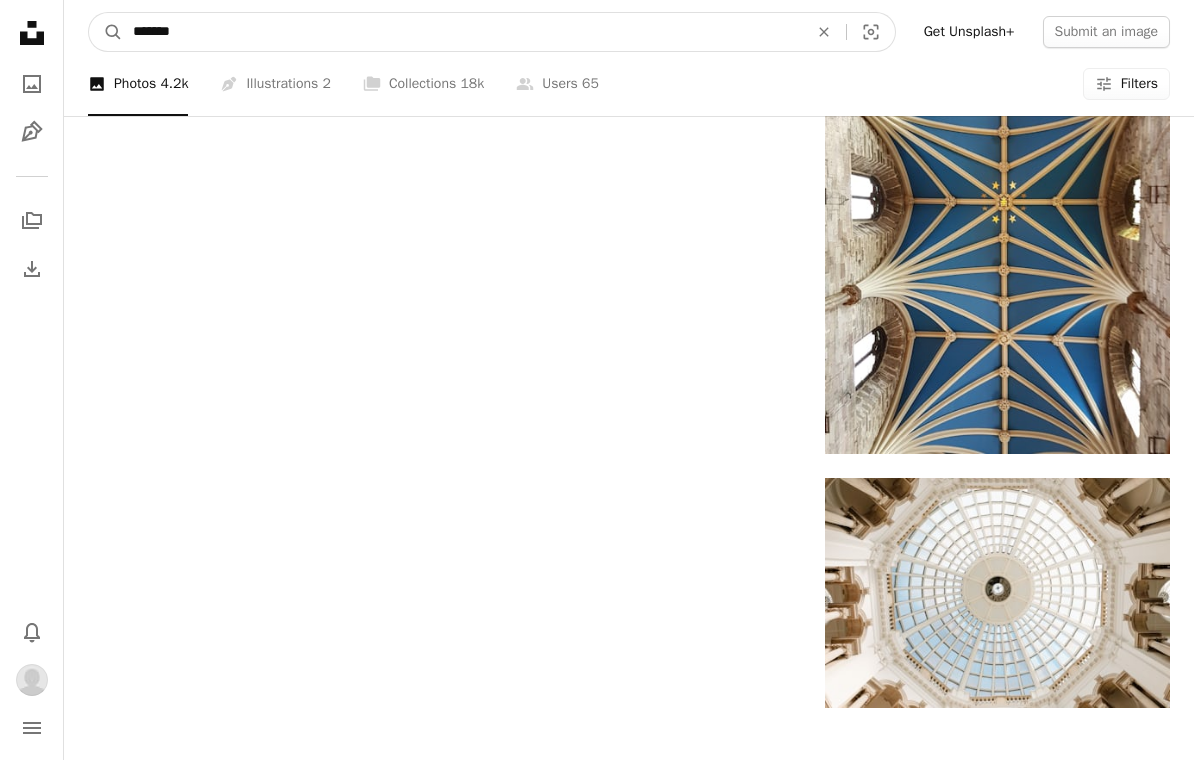 click on "*******" at bounding box center (462, 32) 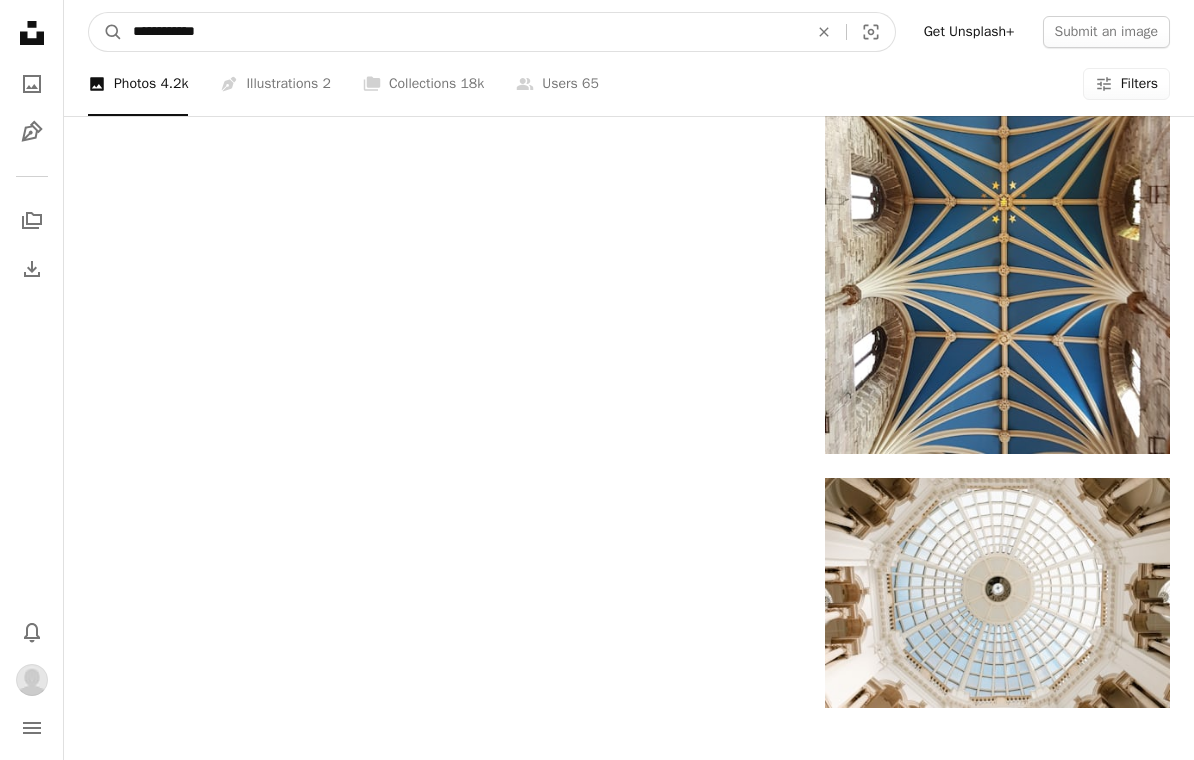 type on "**********" 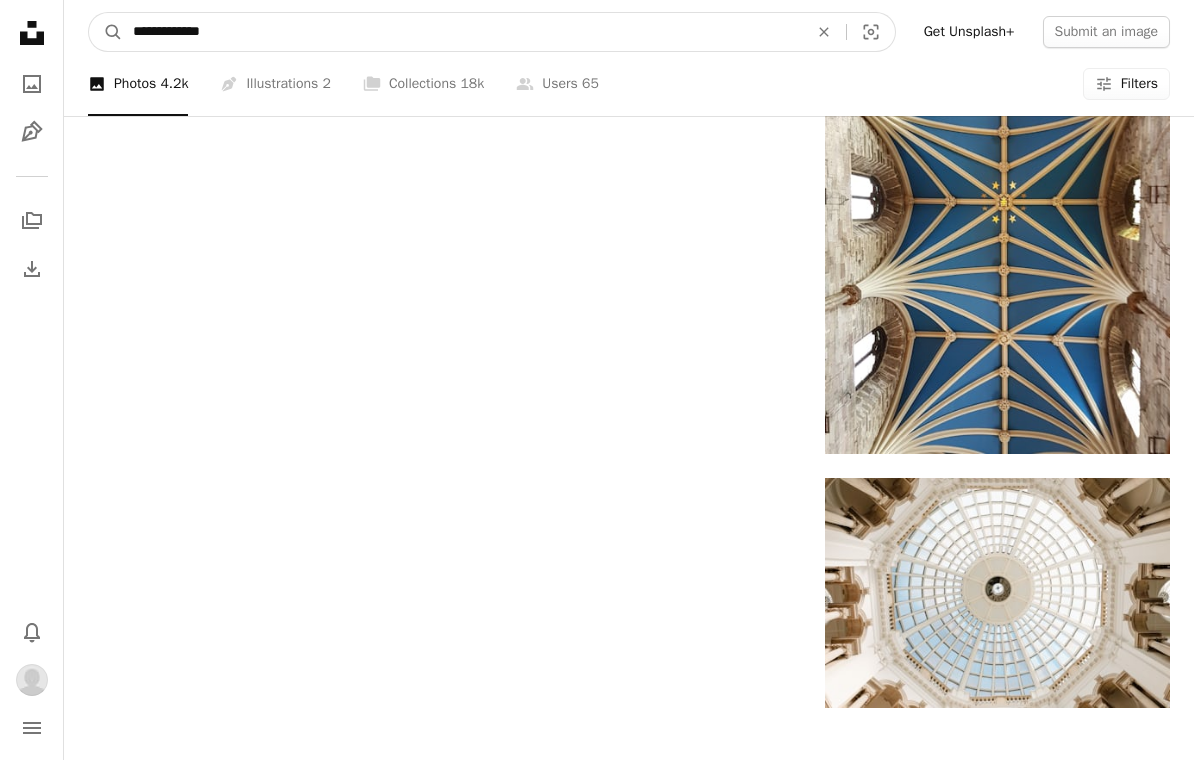 click on "A magnifying glass" at bounding box center (106, 32) 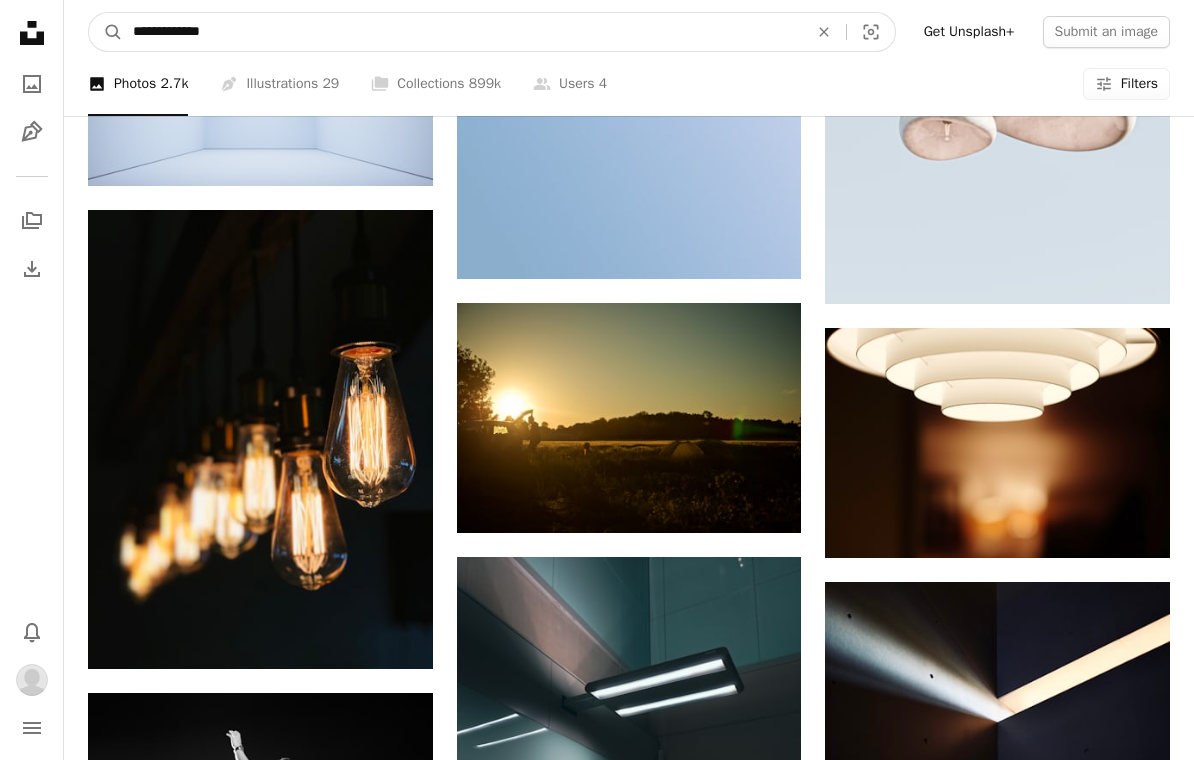 click on "**********" at bounding box center (462, 32) 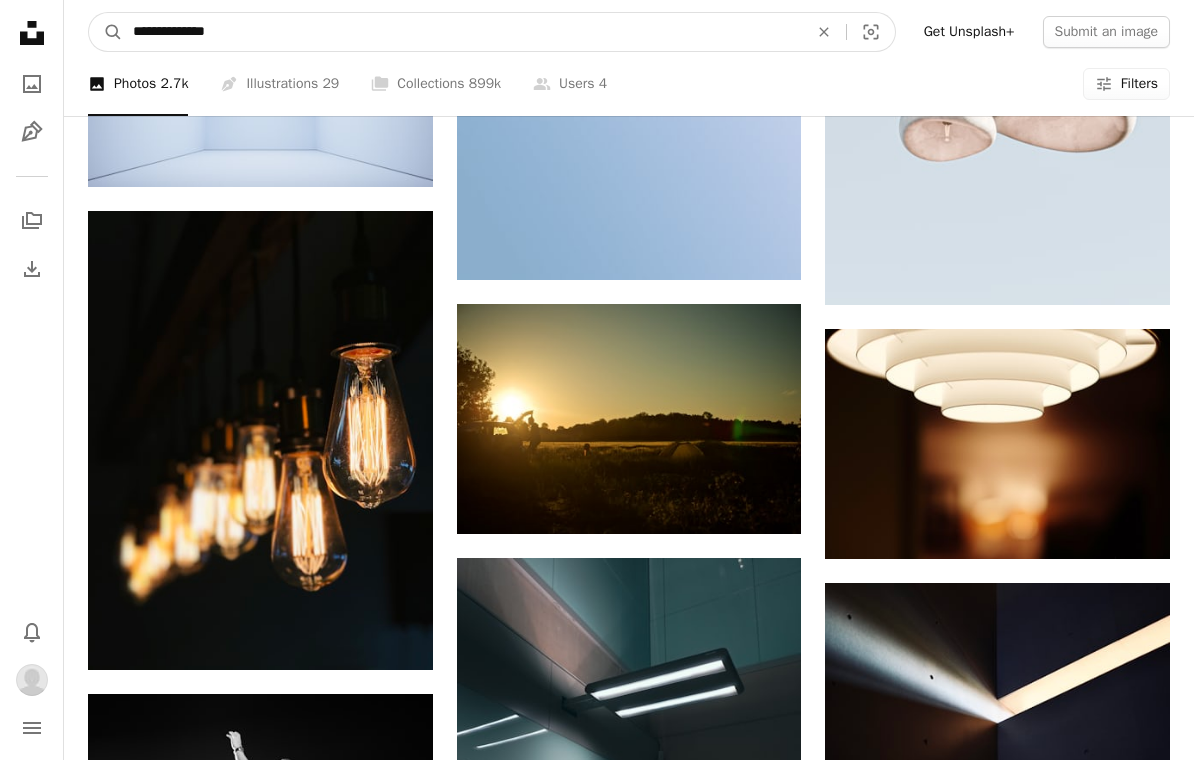 type on "**********" 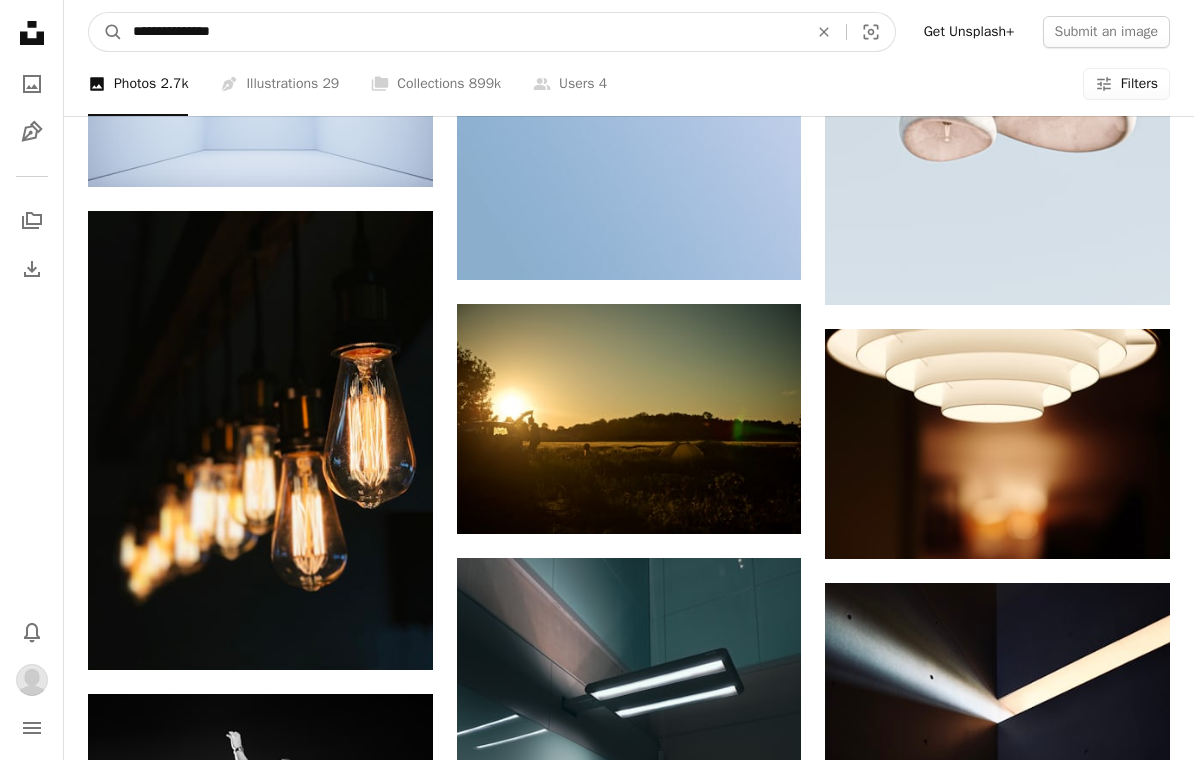 click on "A magnifying glass" at bounding box center [106, 32] 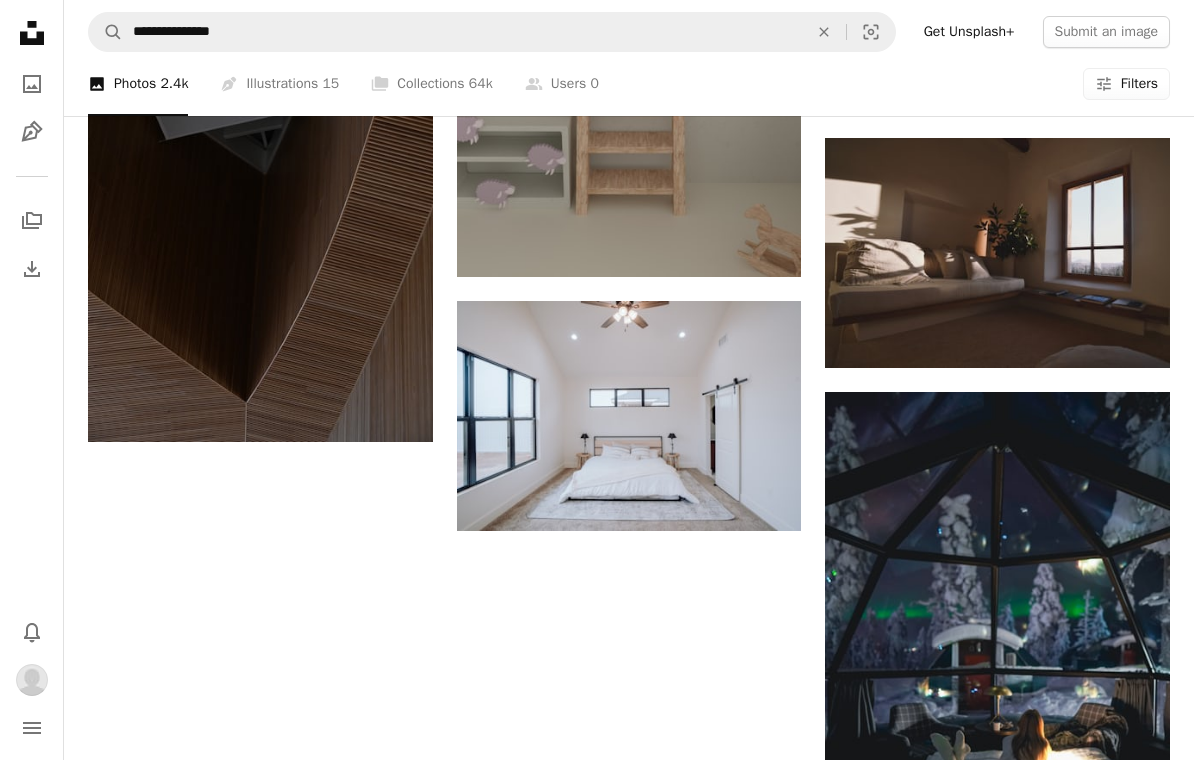 scroll, scrollTop: 2244, scrollLeft: 0, axis: vertical 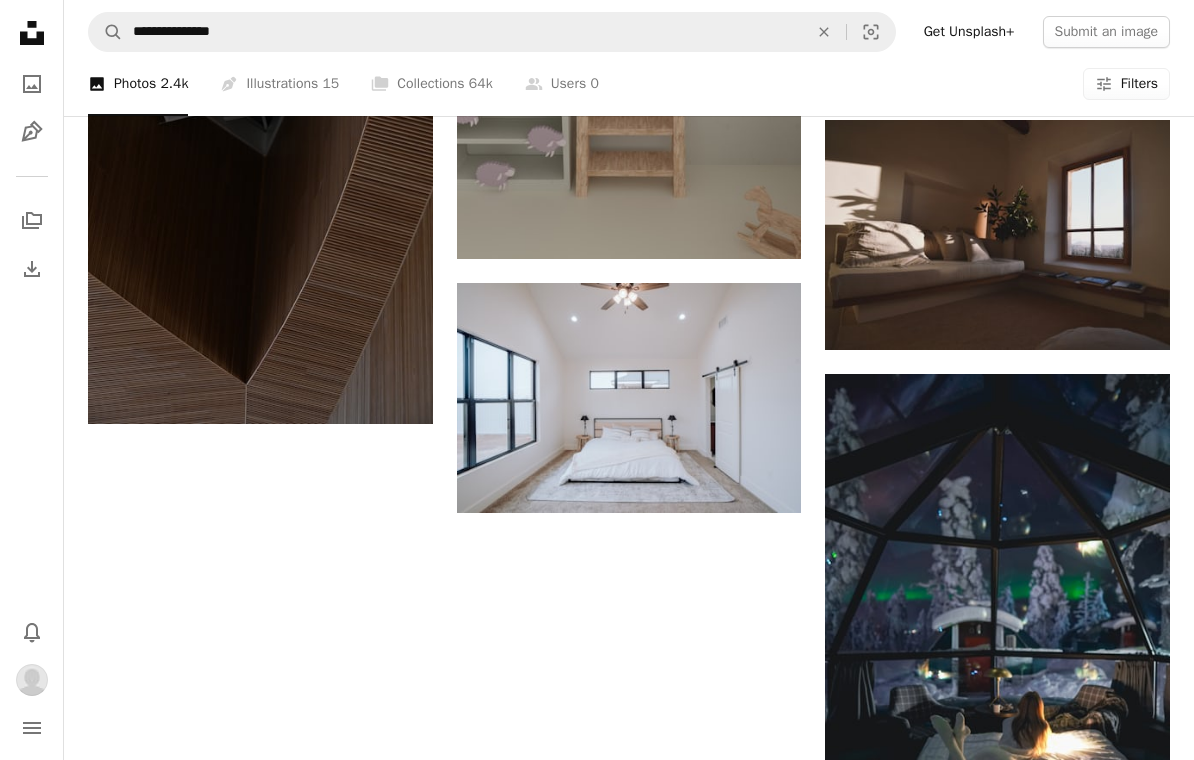 click on "An X shape" 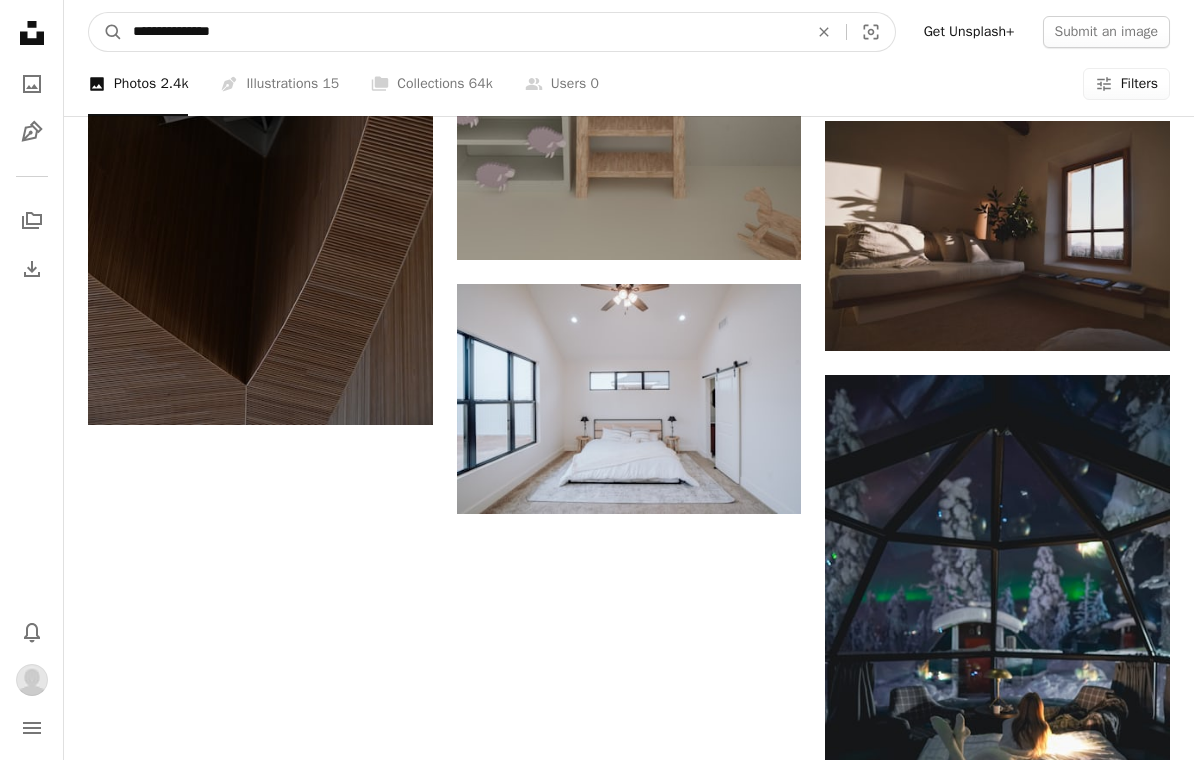 type on "**********" 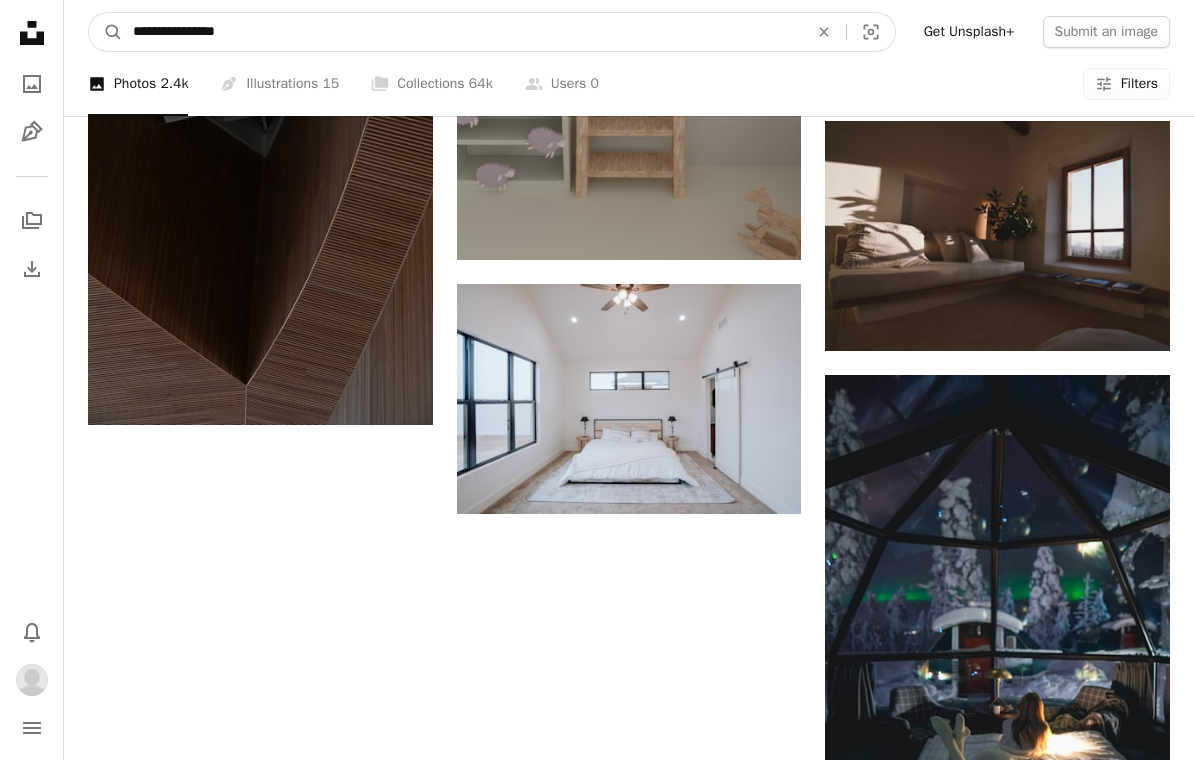 click on "A magnifying glass" at bounding box center [106, 32] 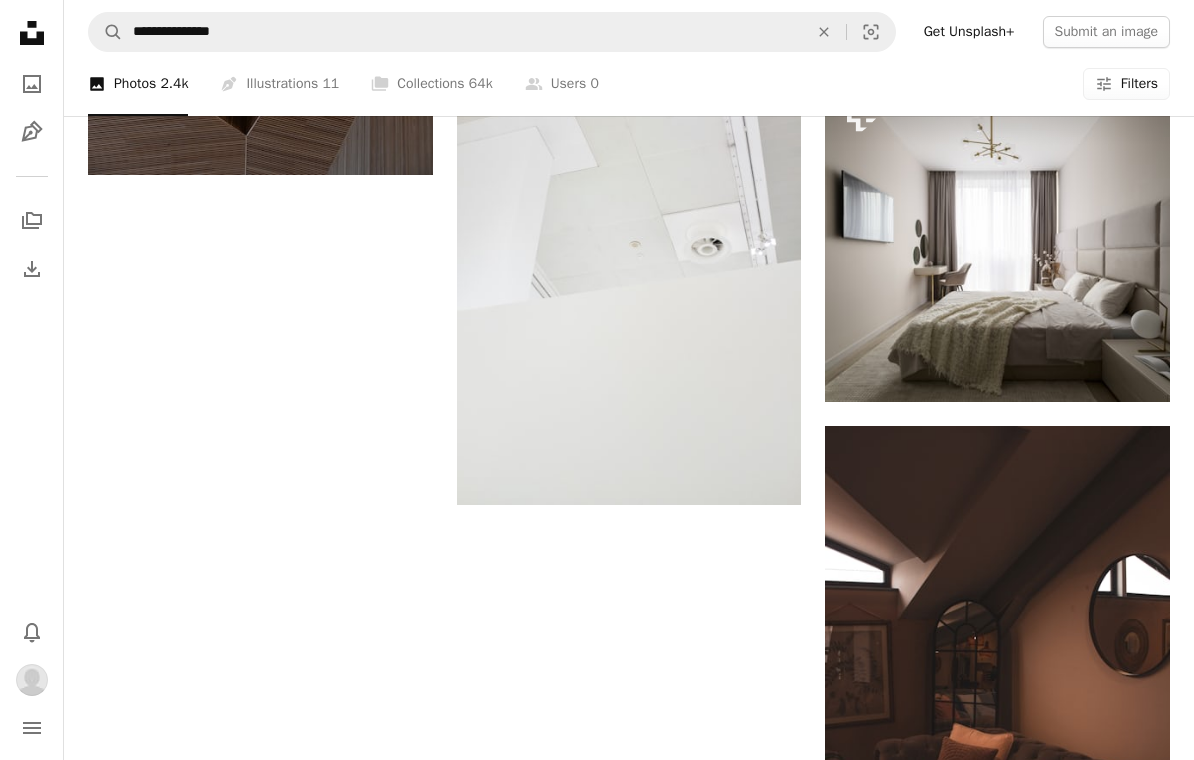 scroll, scrollTop: 2315, scrollLeft: 0, axis: vertical 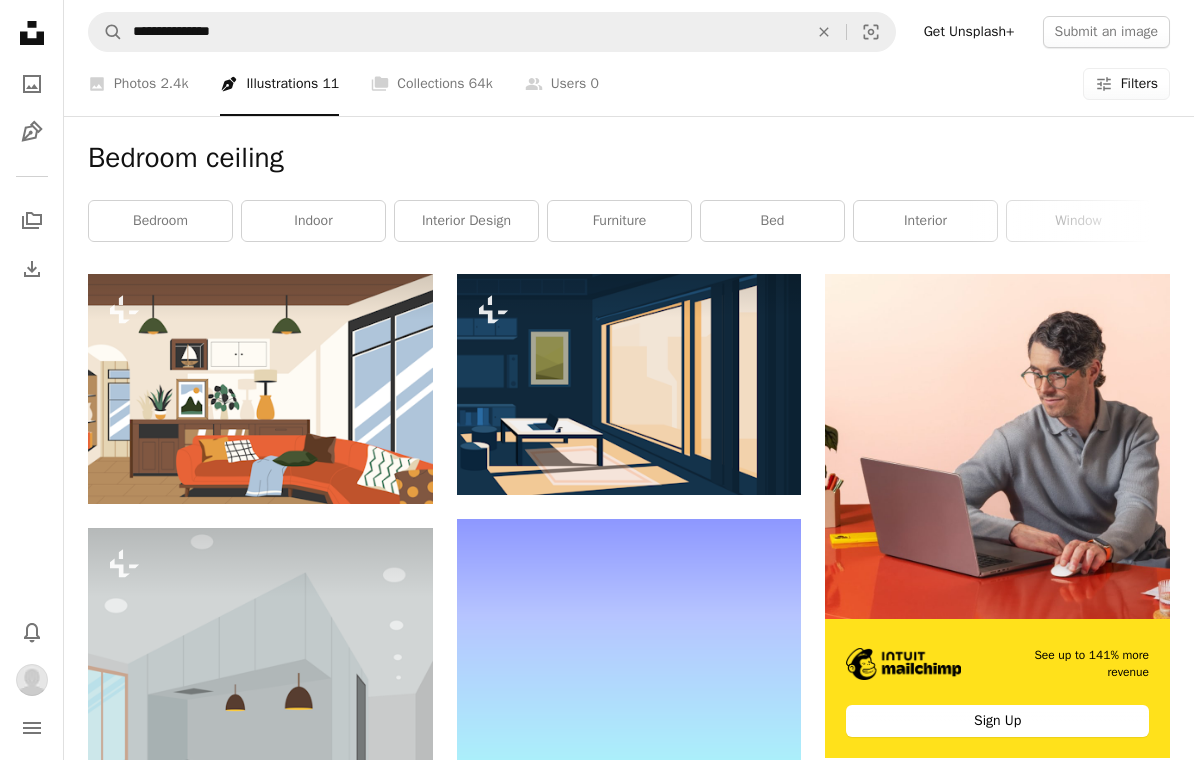 click on "A photo Photos   2.4k" at bounding box center [138, 84] 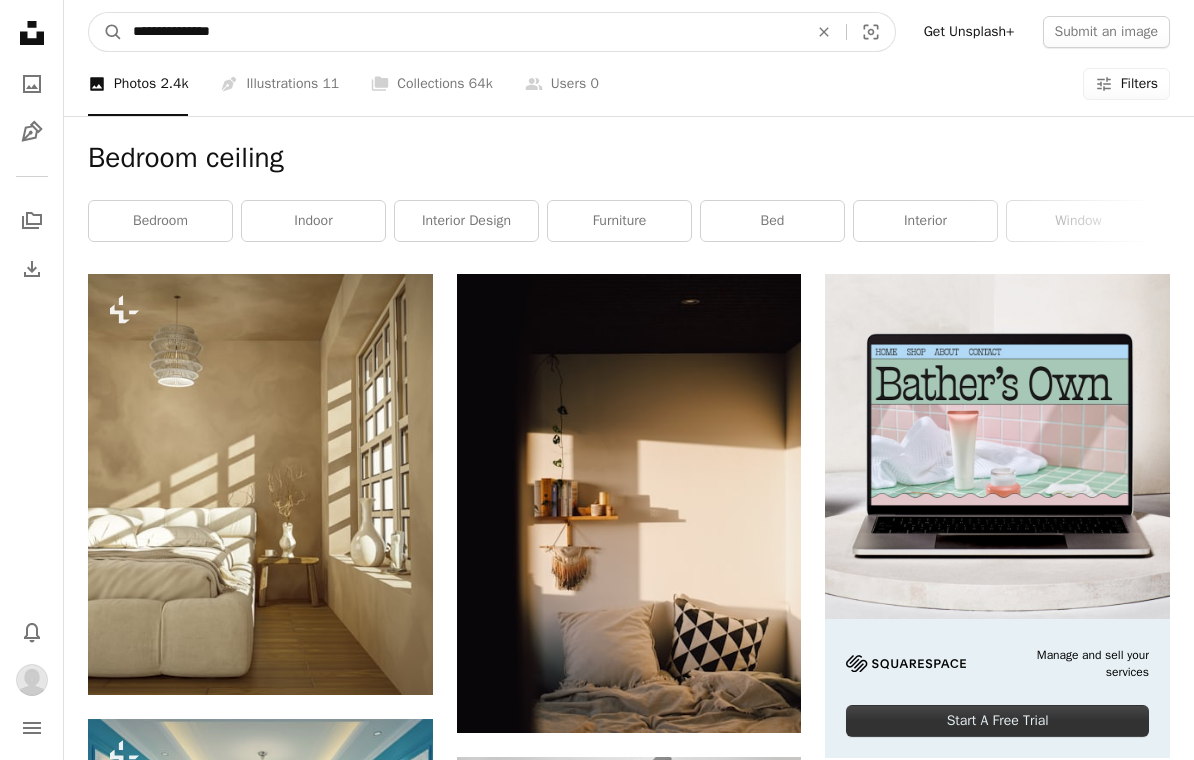 click on "**********" at bounding box center (462, 32) 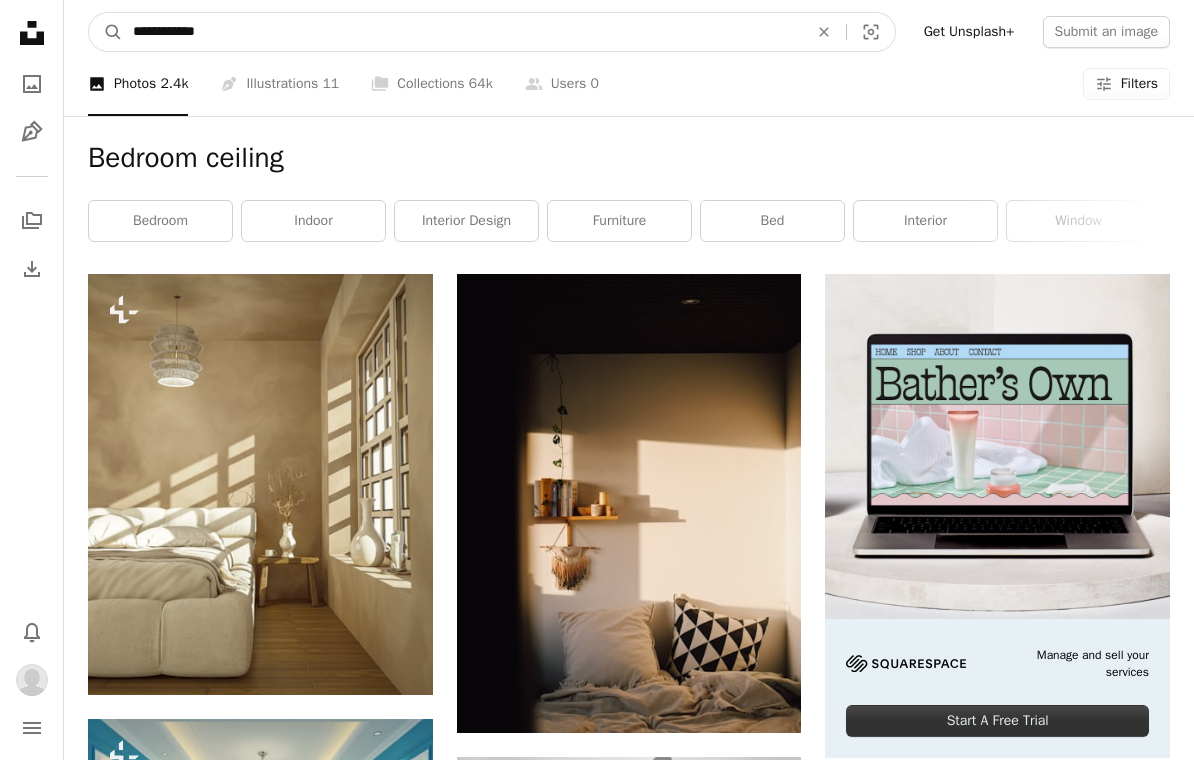 type on "**********" 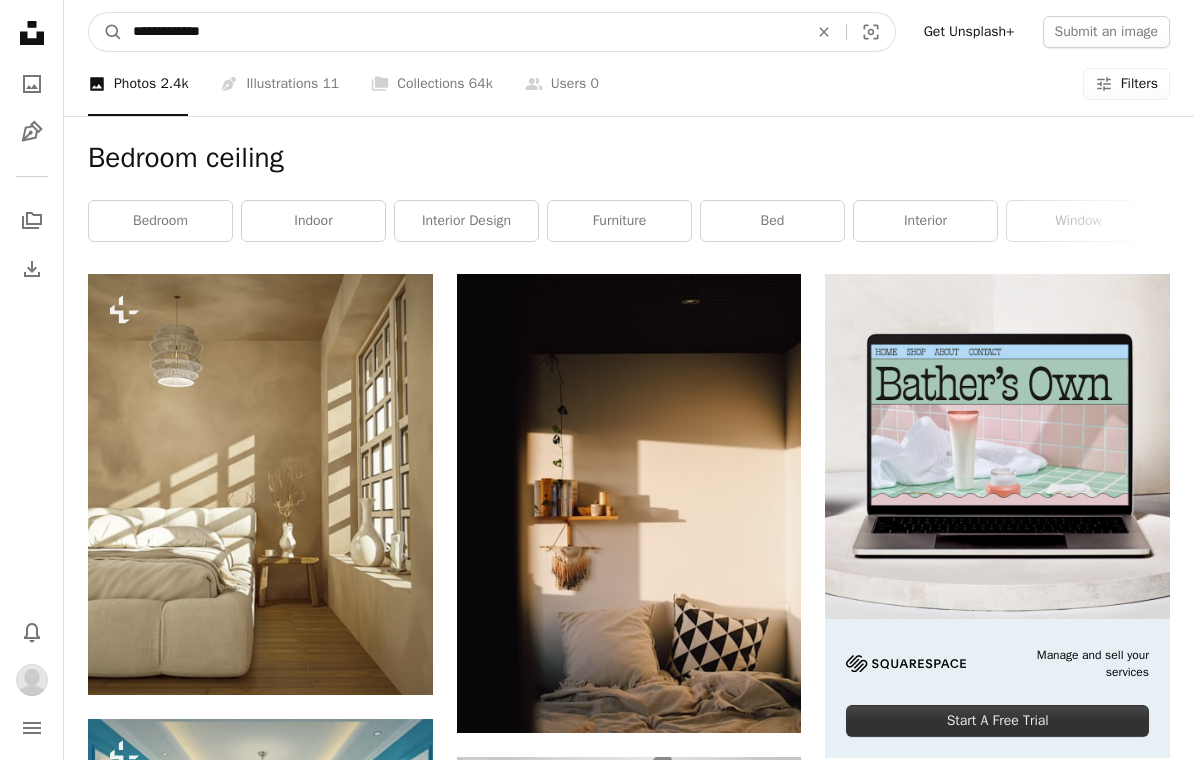 click on "A magnifying glass" at bounding box center (106, 32) 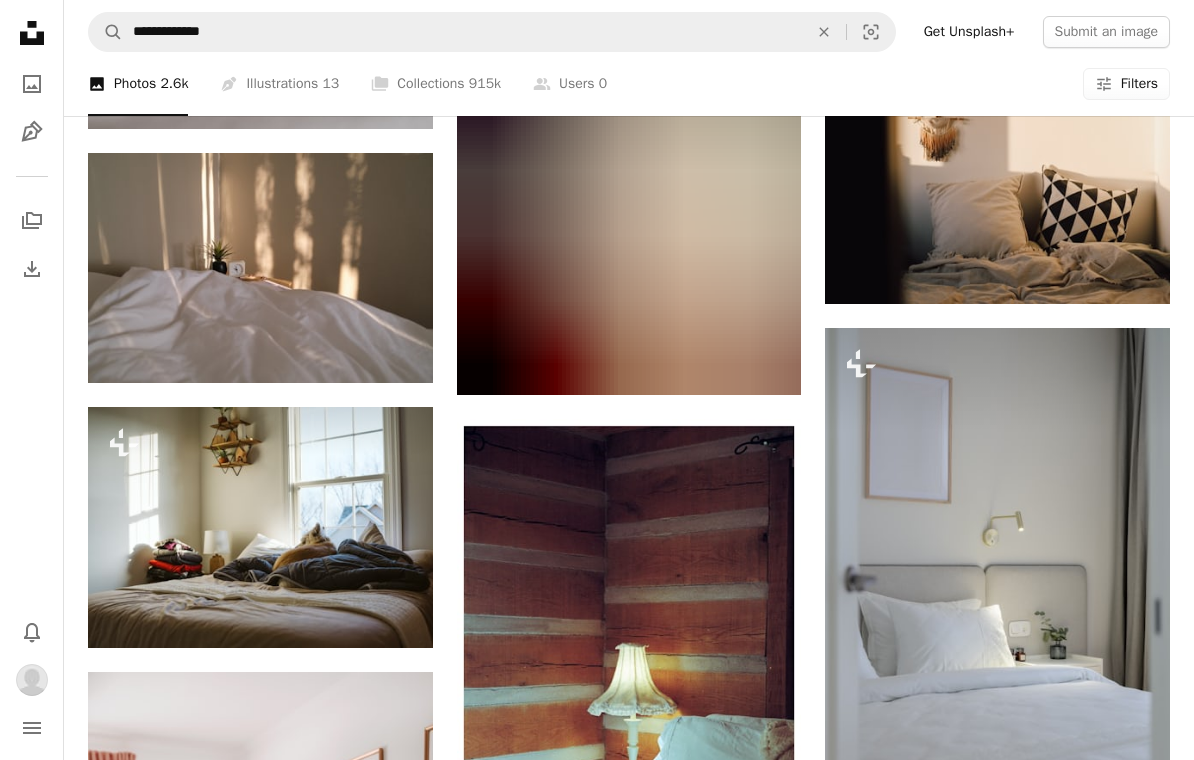 scroll, scrollTop: 937, scrollLeft: 0, axis: vertical 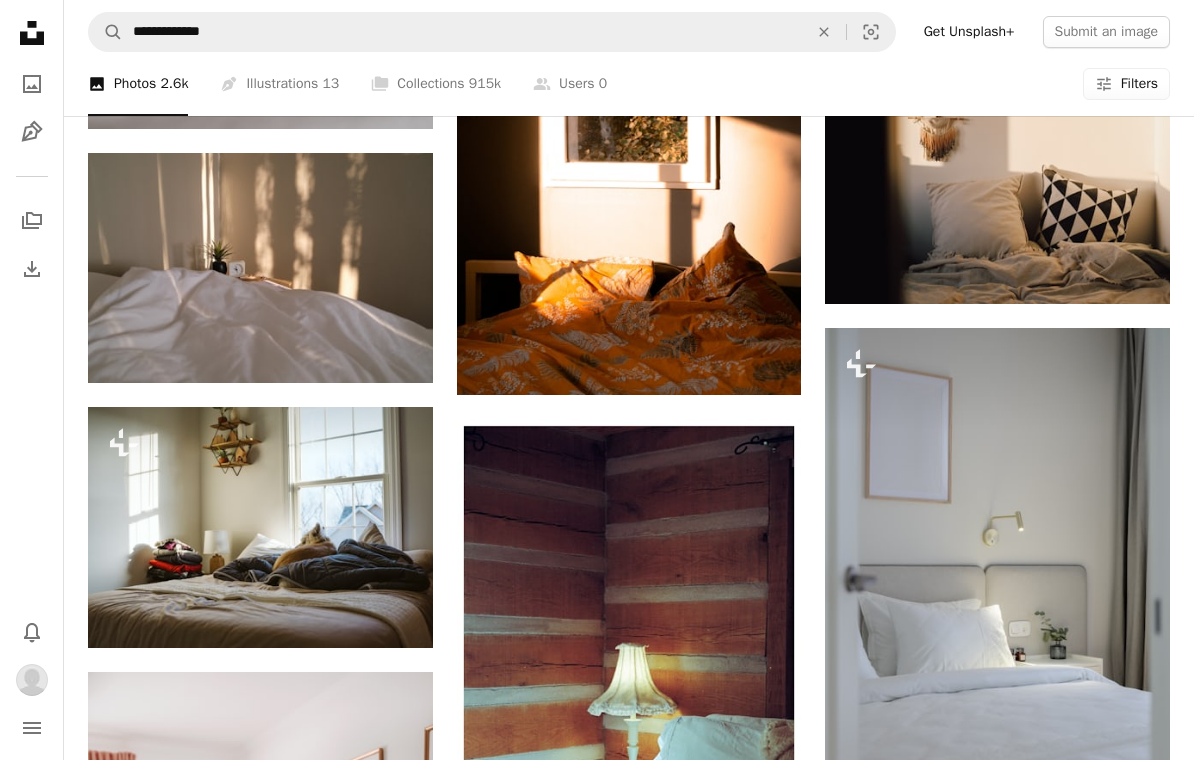 click on "An X shape" 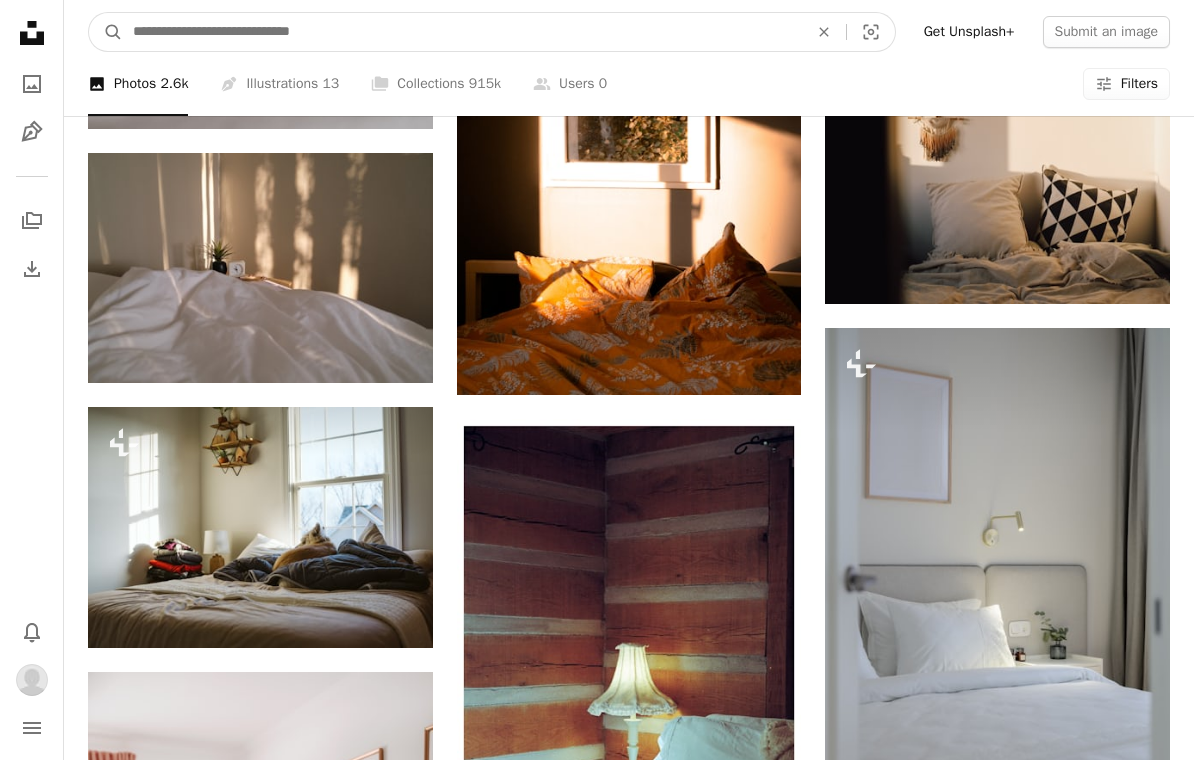 scroll, scrollTop: 936, scrollLeft: 0, axis: vertical 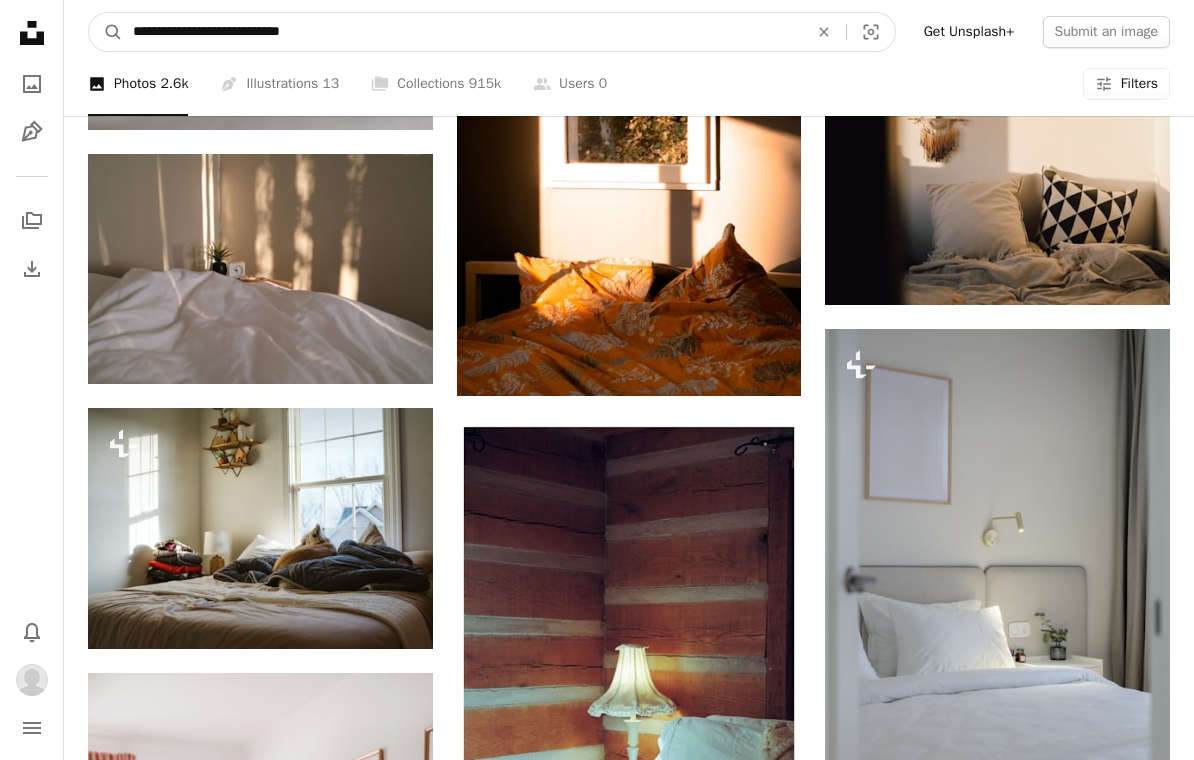 type on "**********" 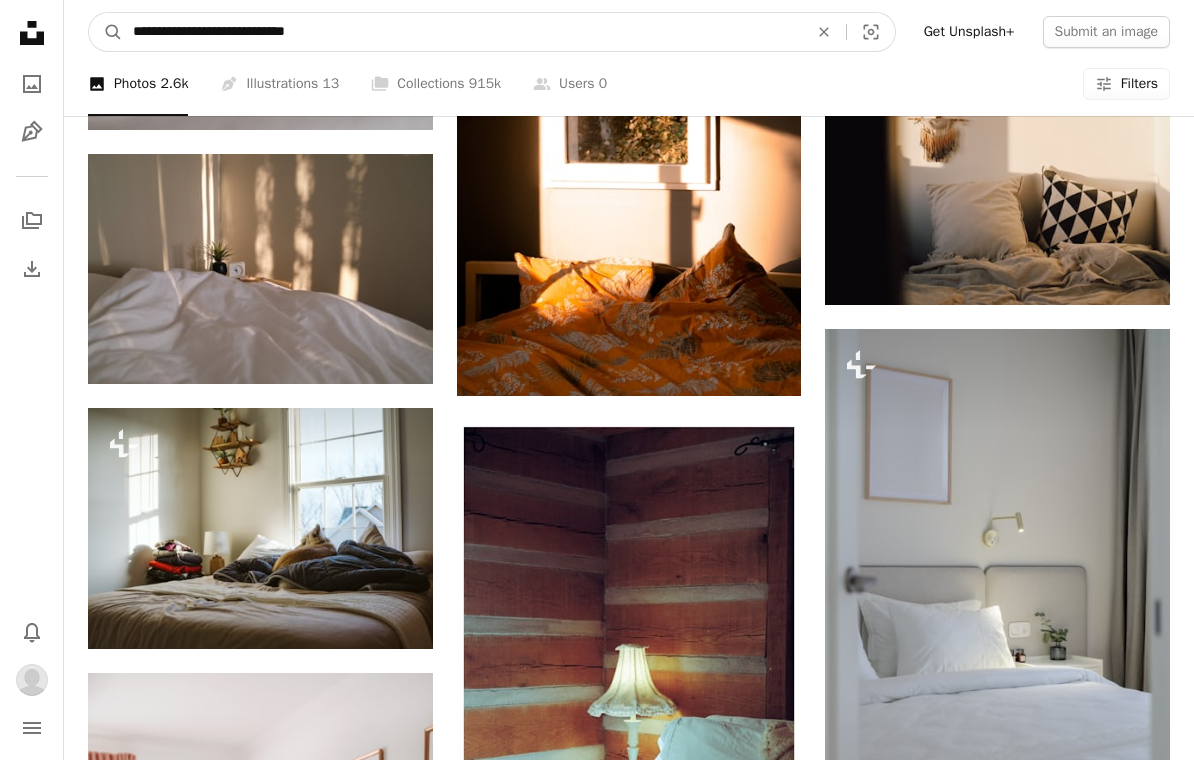 click on "A magnifying glass" at bounding box center [106, 32] 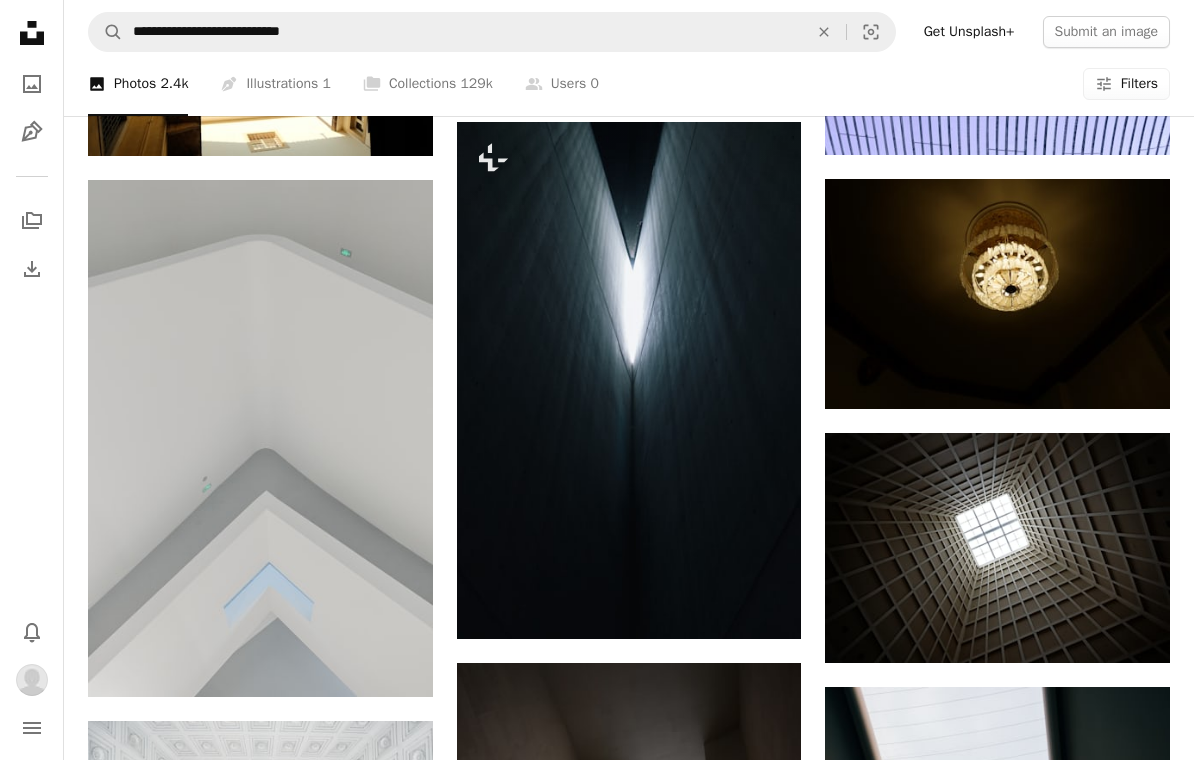 scroll, scrollTop: 1666, scrollLeft: 0, axis: vertical 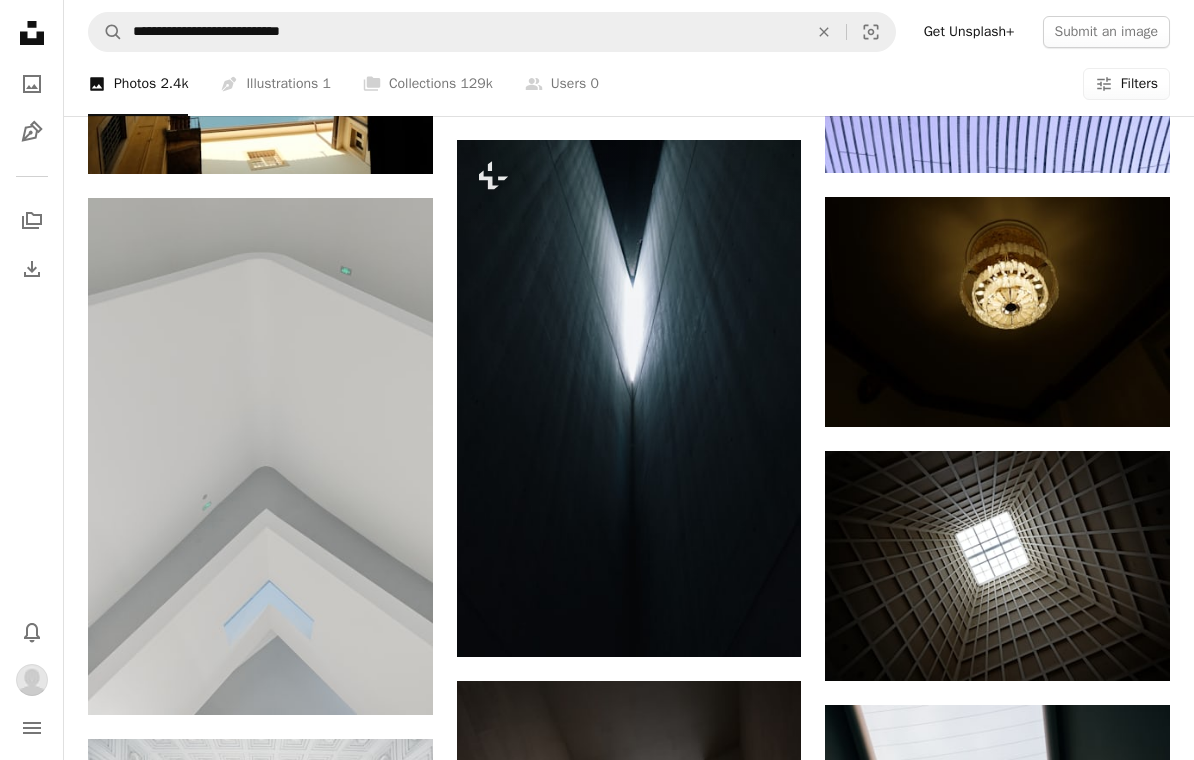 click at bounding box center (997, 312) 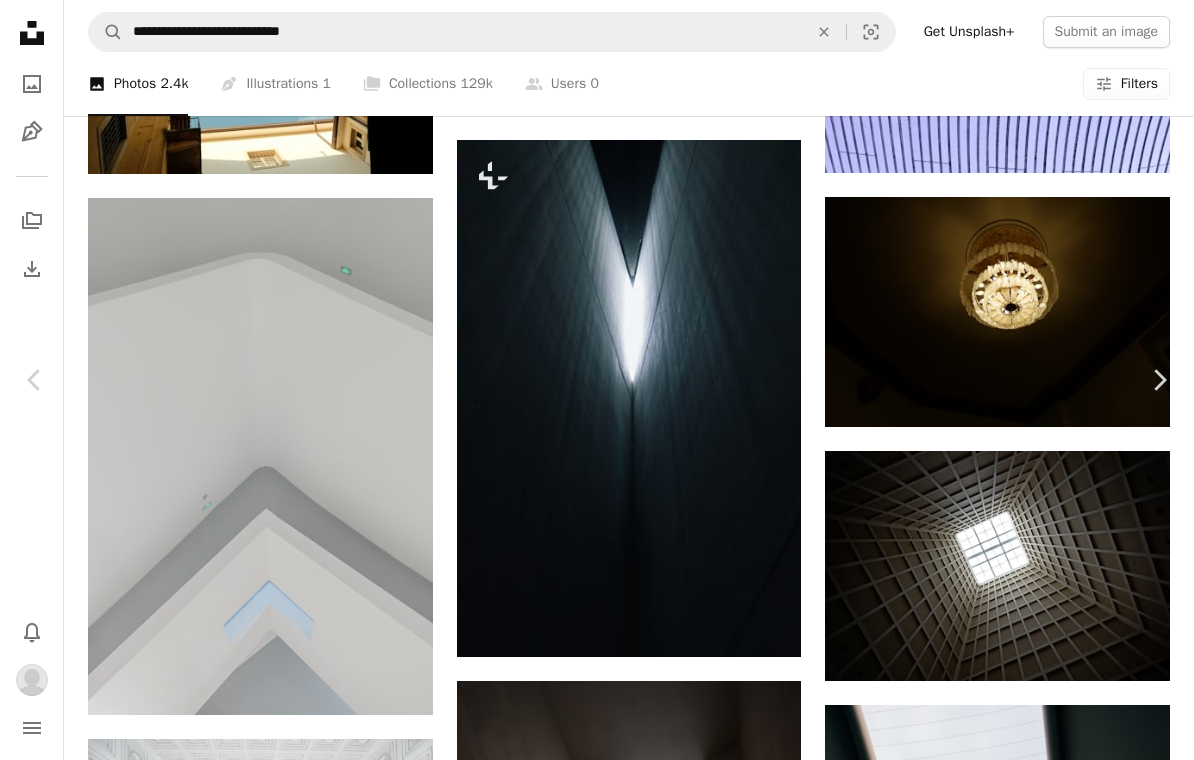 scroll, scrollTop: 319, scrollLeft: 0, axis: vertical 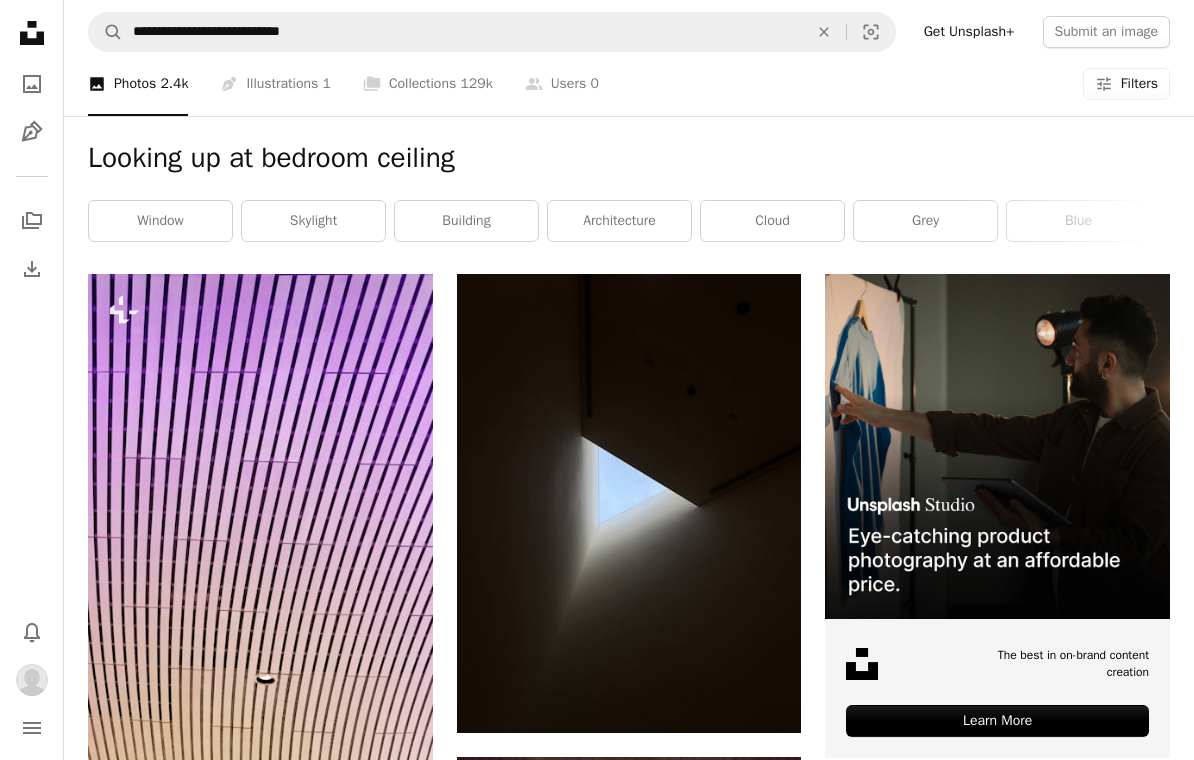 click on "An X shape" 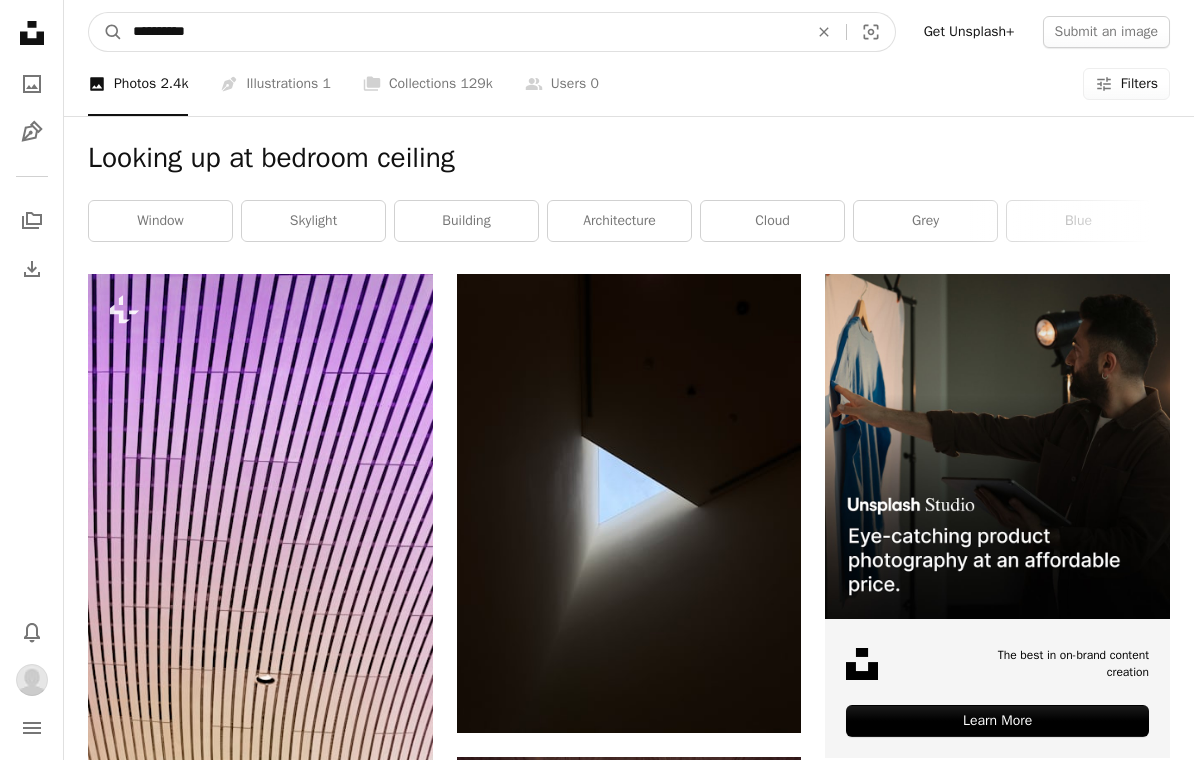 type on "**********" 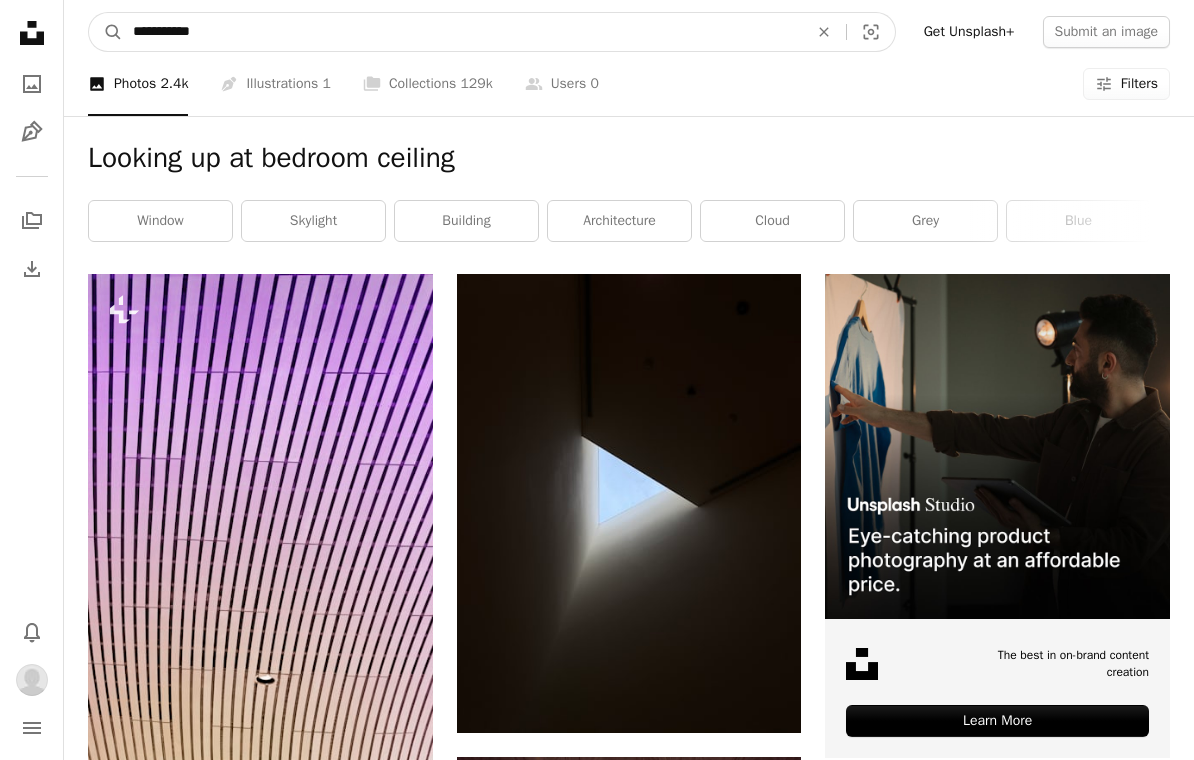 click on "A magnifying glass" at bounding box center [106, 32] 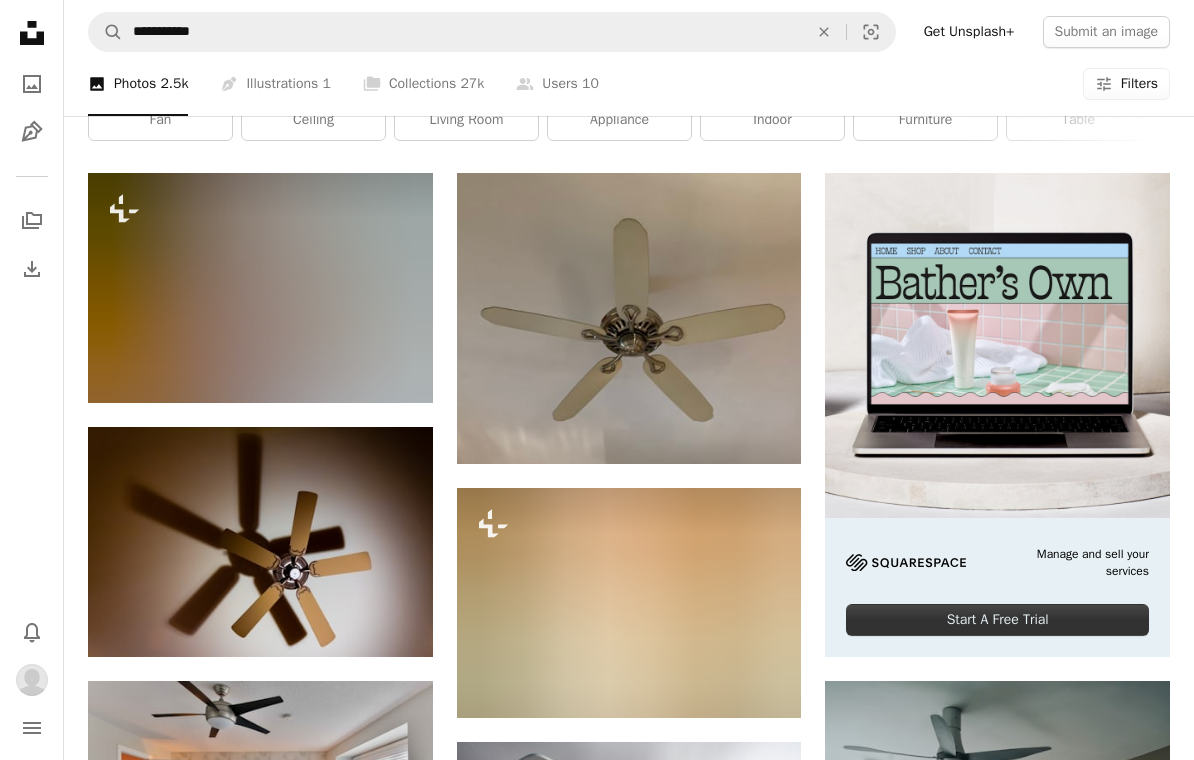 scroll, scrollTop: 101, scrollLeft: 0, axis: vertical 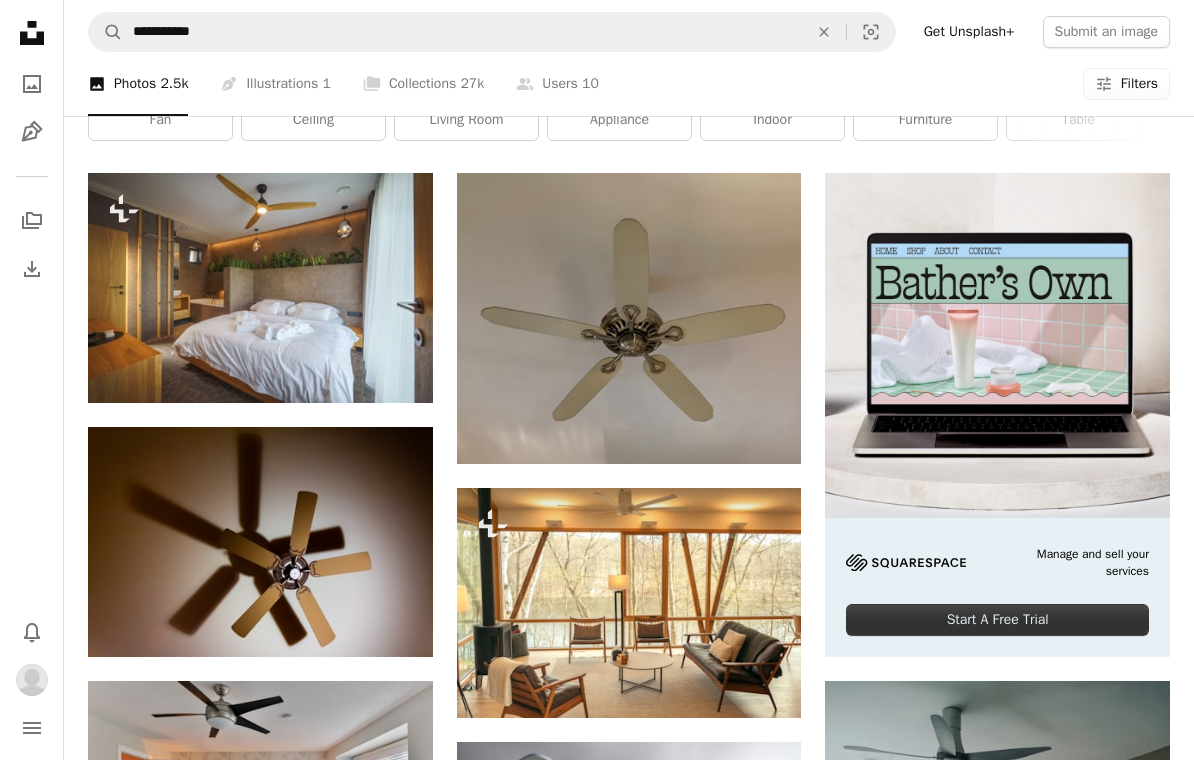 click at bounding box center (629, 318) 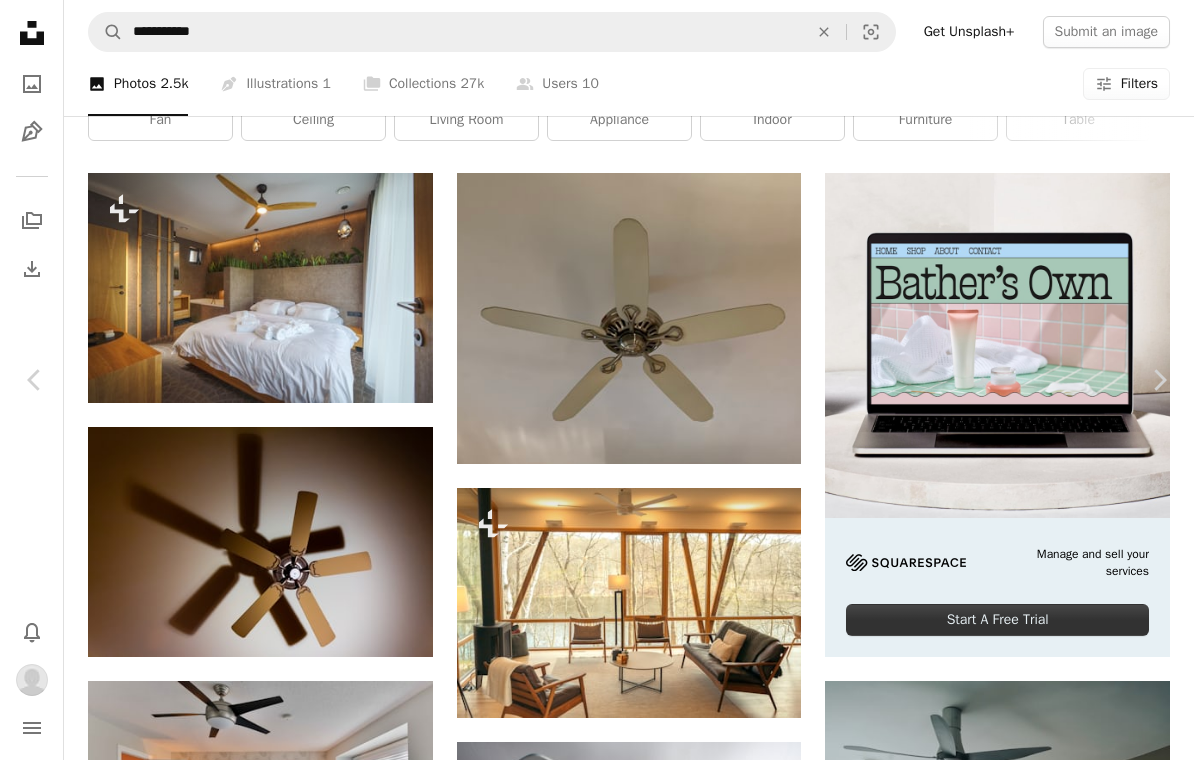 scroll, scrollTop: 0, scrollLeft: 0, axis: both 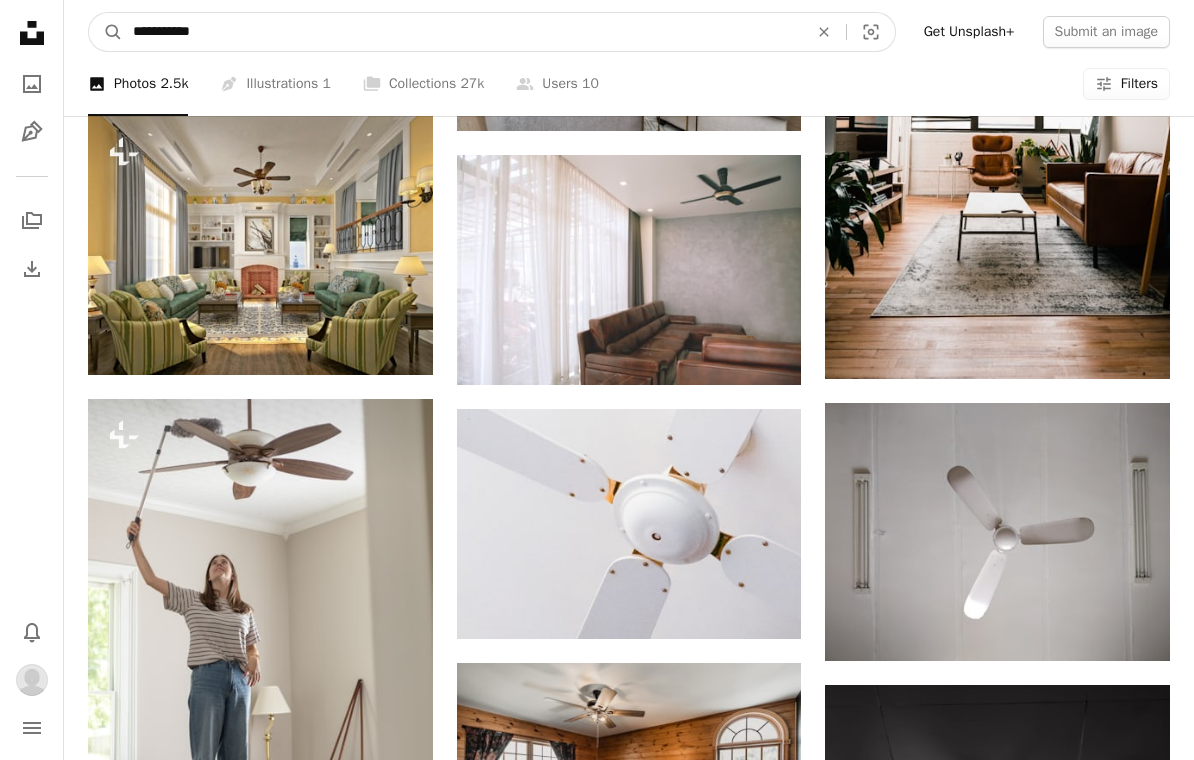 click on "**********" at bounding box center [462, 32] 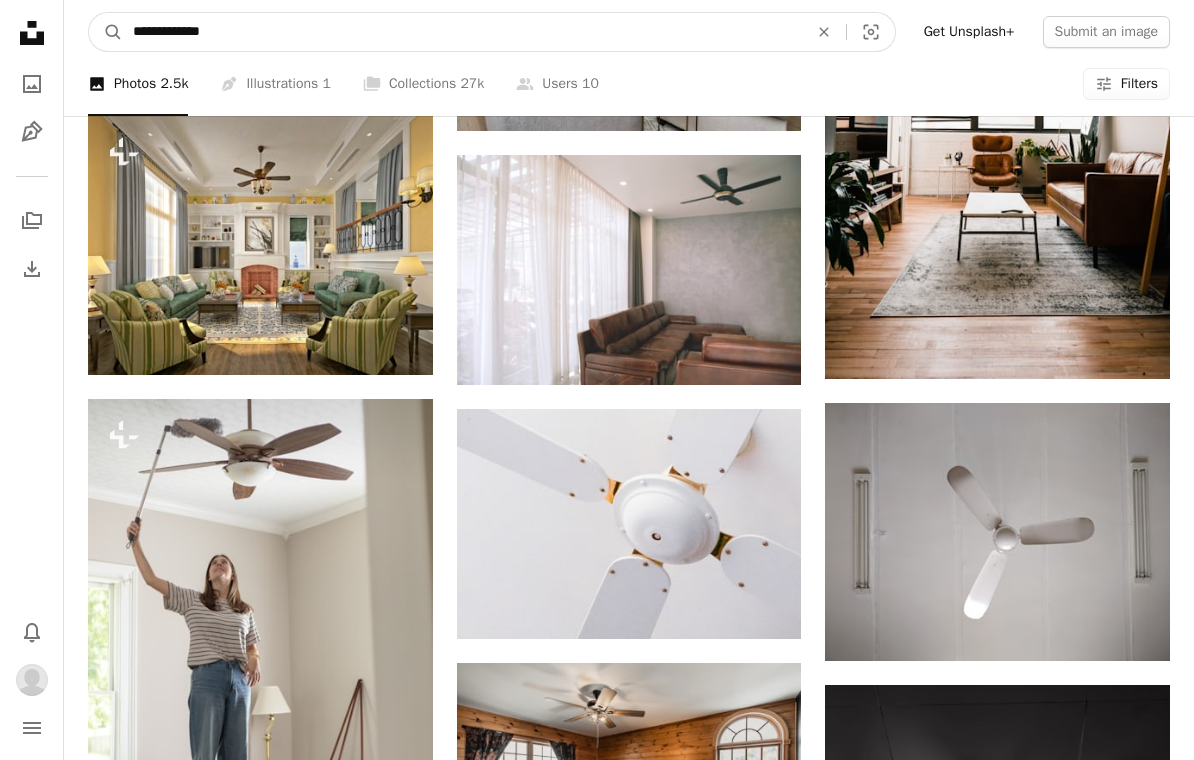 type on "**********" 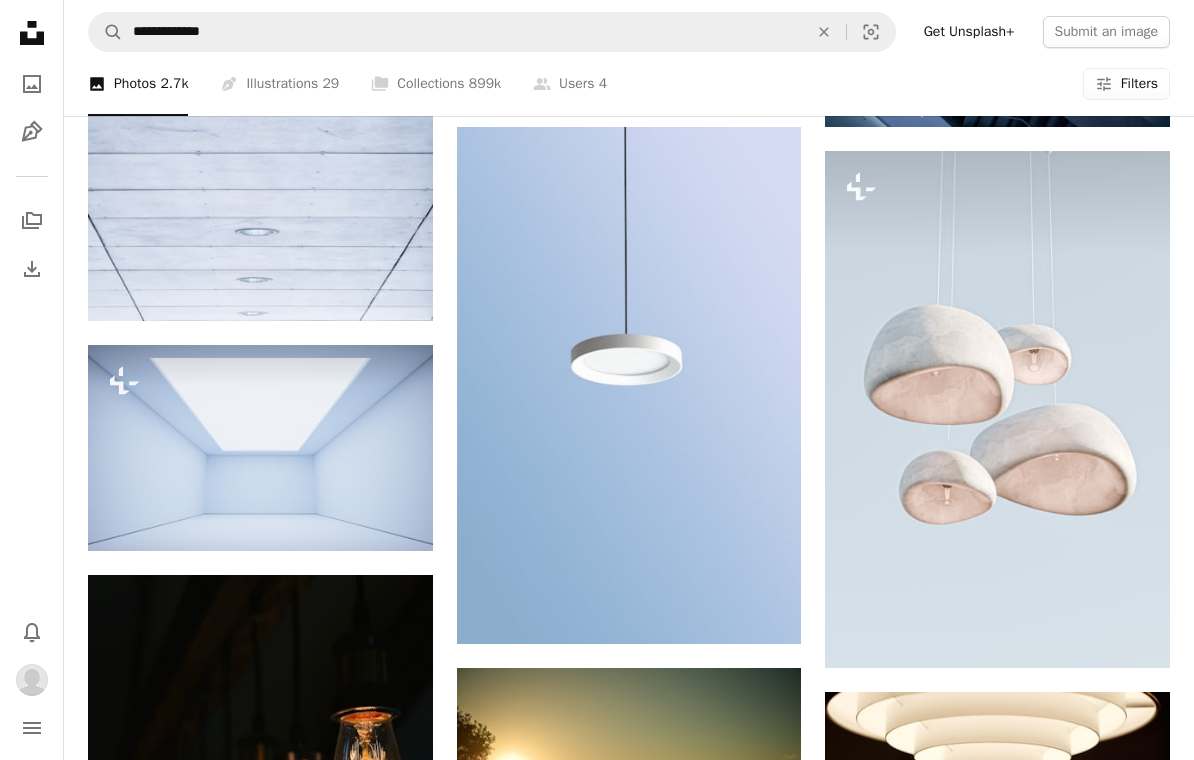 scroll, scrollTop: 0, scrollLeft: 0, axis: both 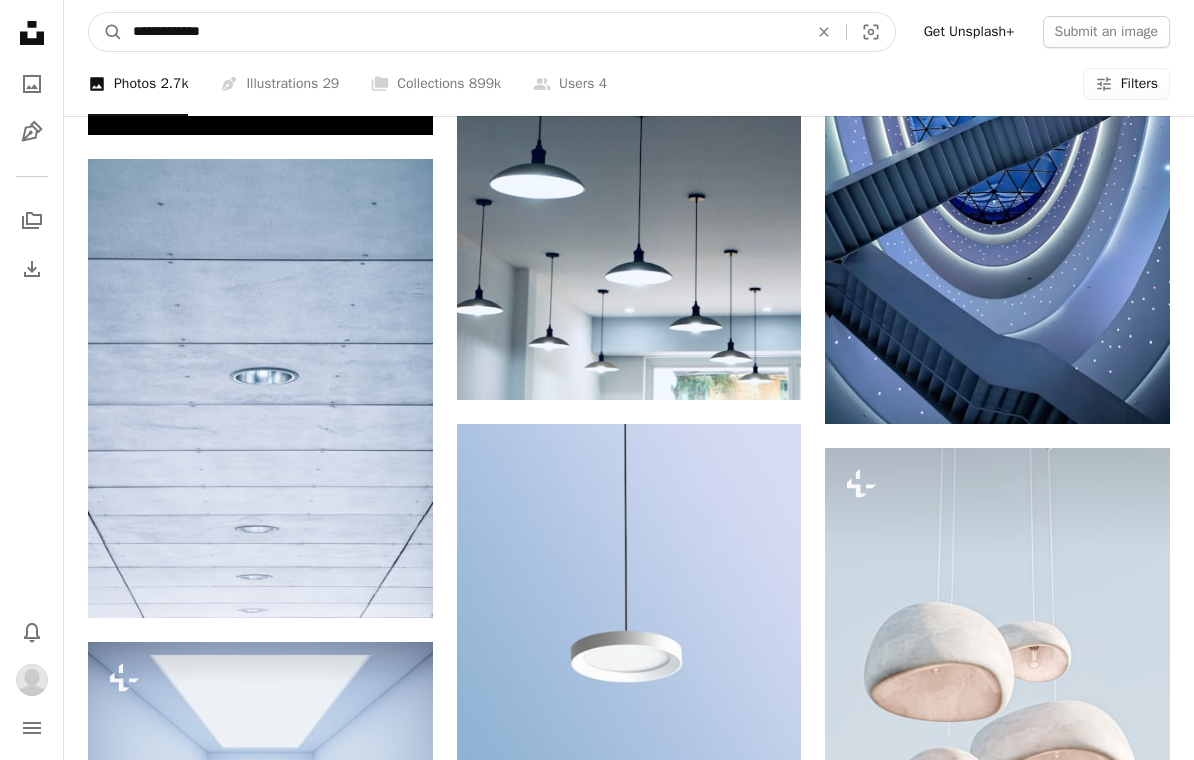 click on "**********" at bounding box center [462, 32] 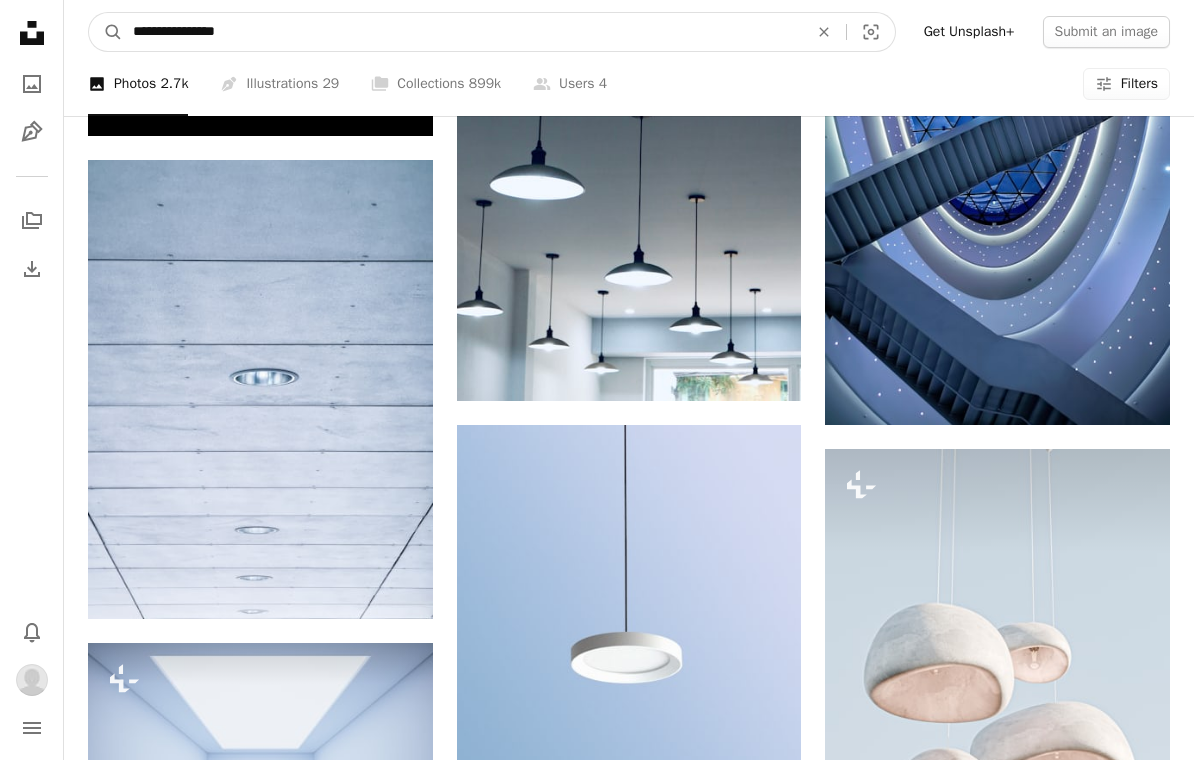 type on "**********" 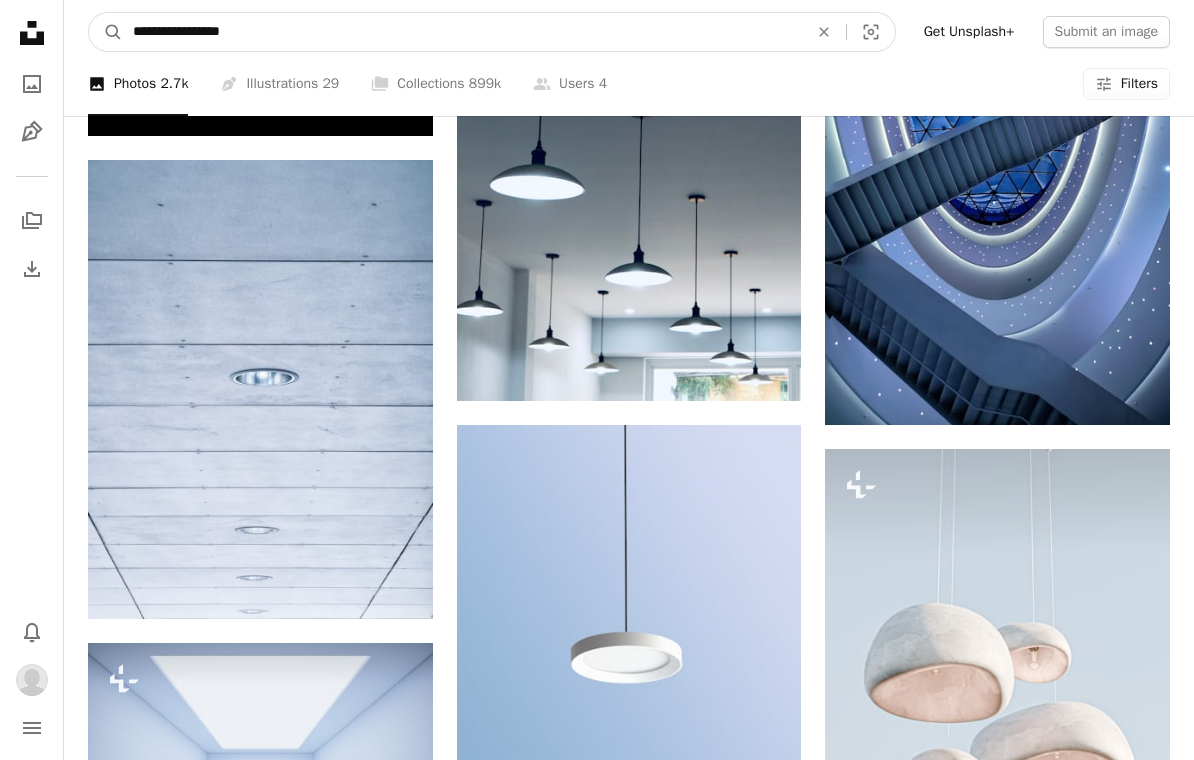 click on "A magnifying glass" at bounding box center (106, 32) 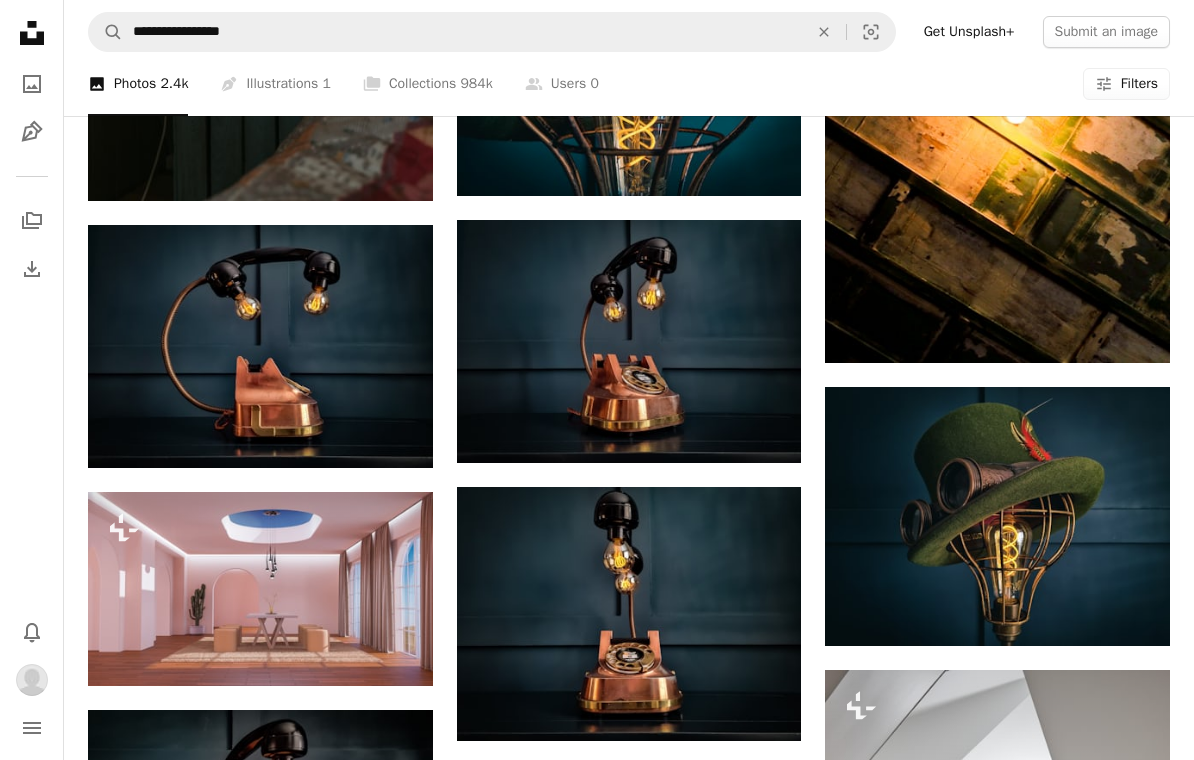scroll, scrollTop: 1138, scrollLeft: 0, axis: vertical 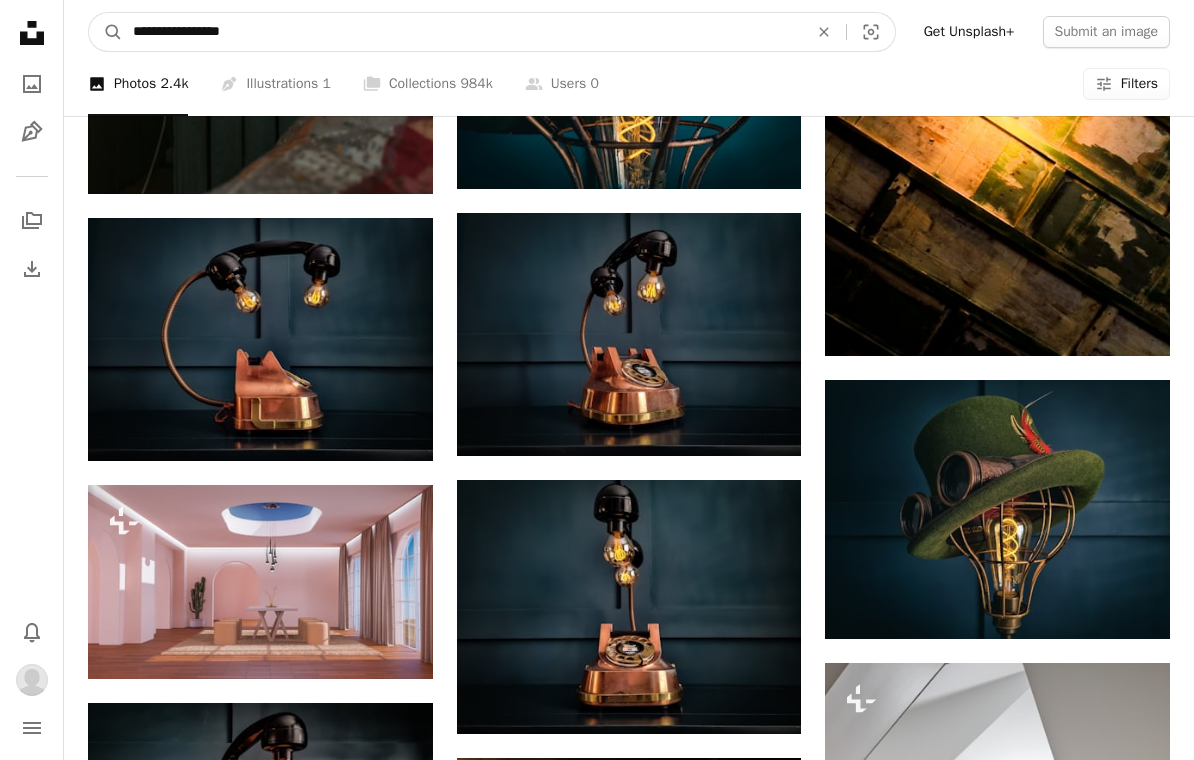 click on "**********" at bounding box center (462, 32) 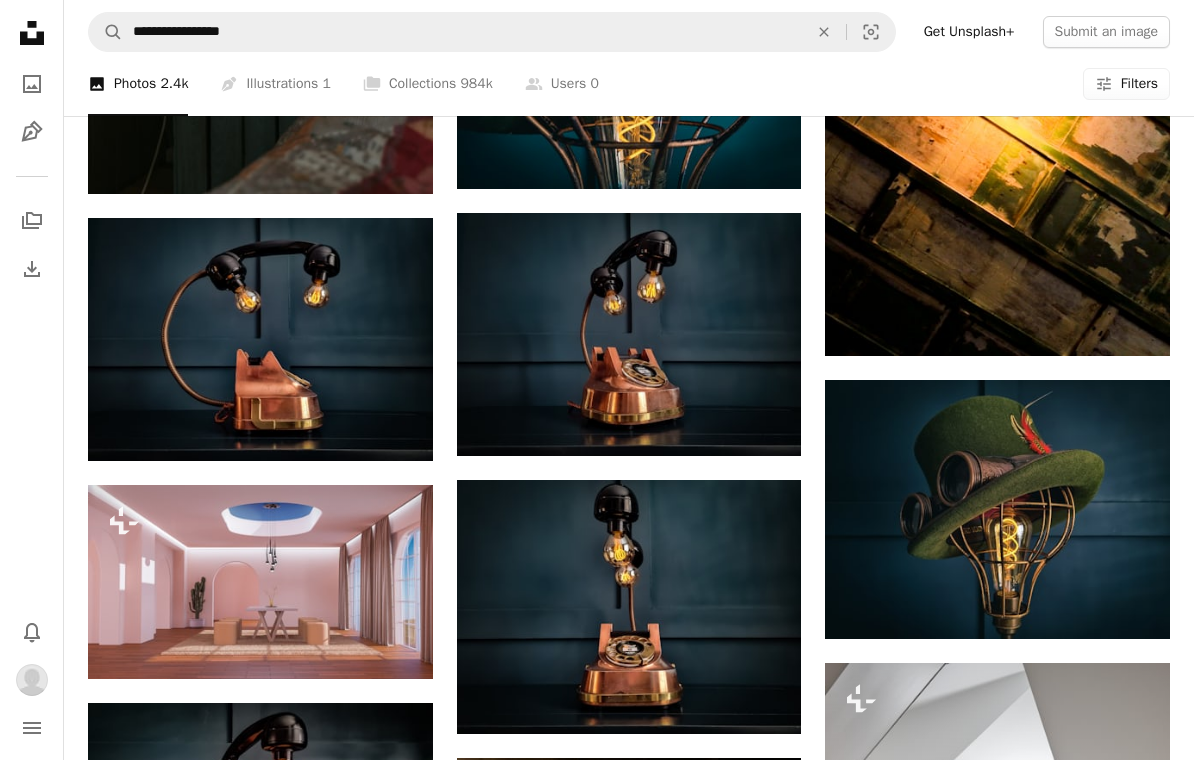 click 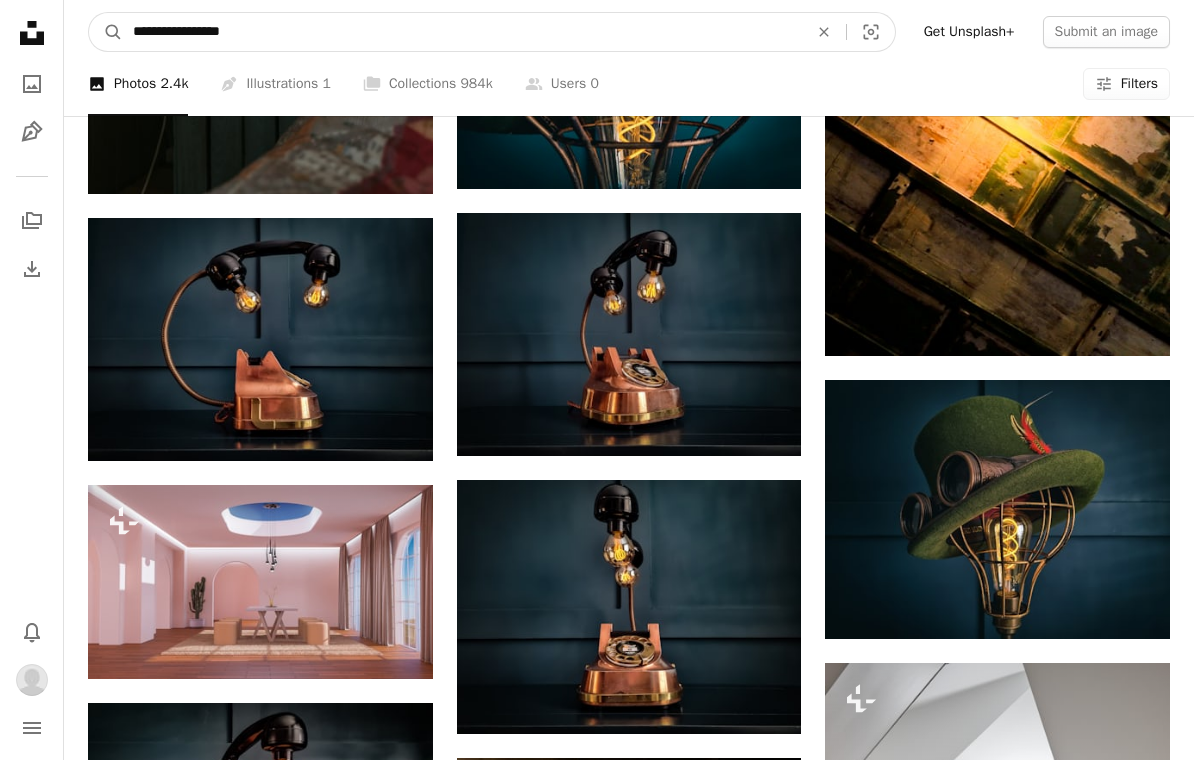 type on "**********" 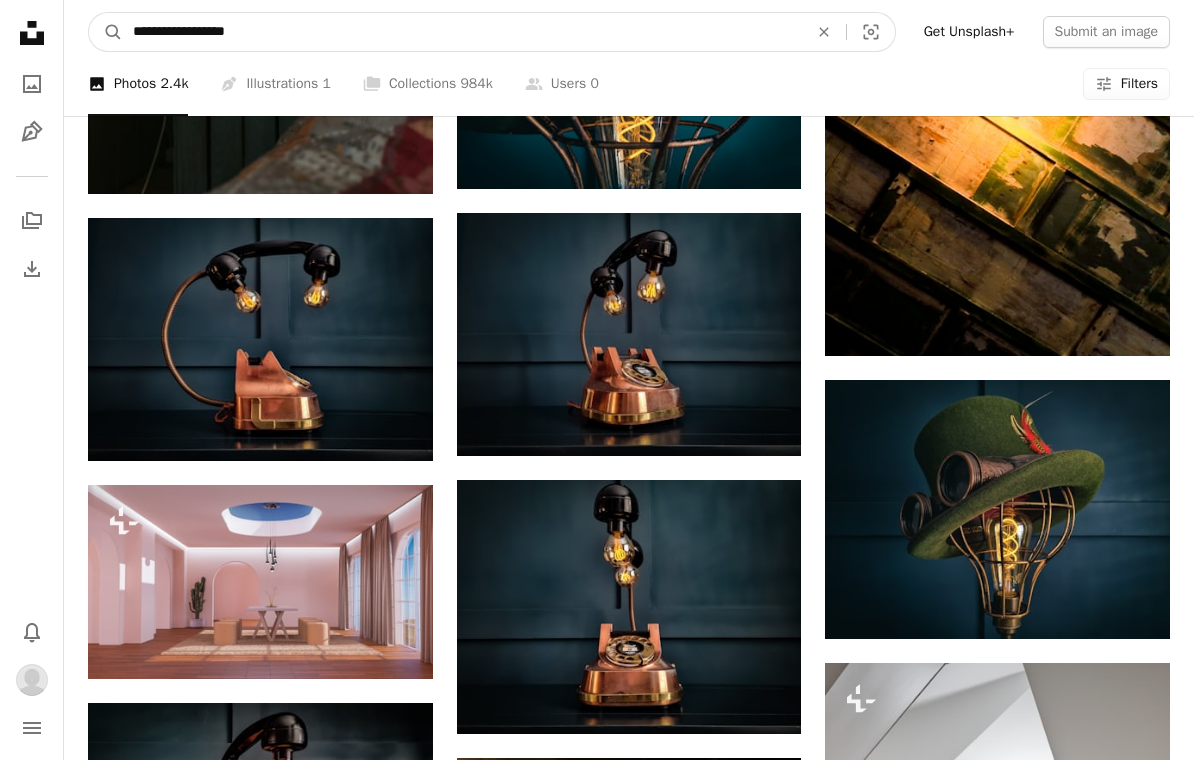 click on "A magnifying glass" at bounding box center (106, 32) 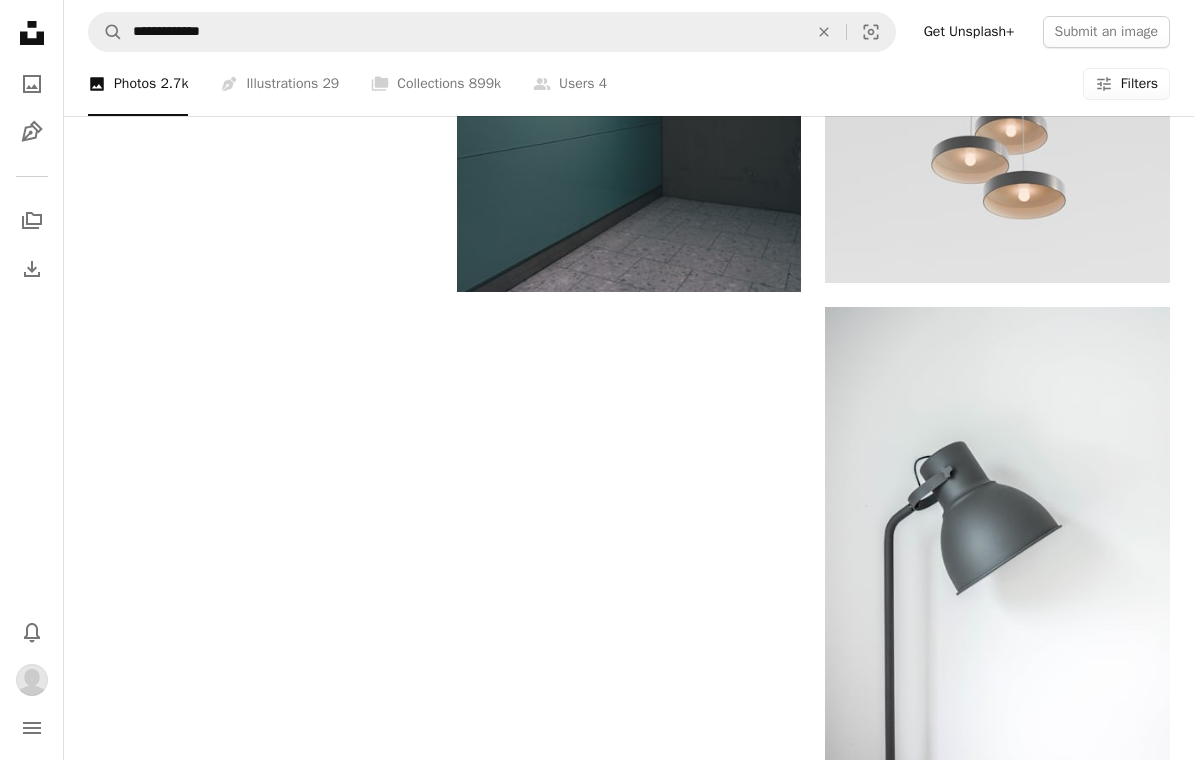 scroll, scrollTop: 2275, scrollLeft: 0, axis: vertical 